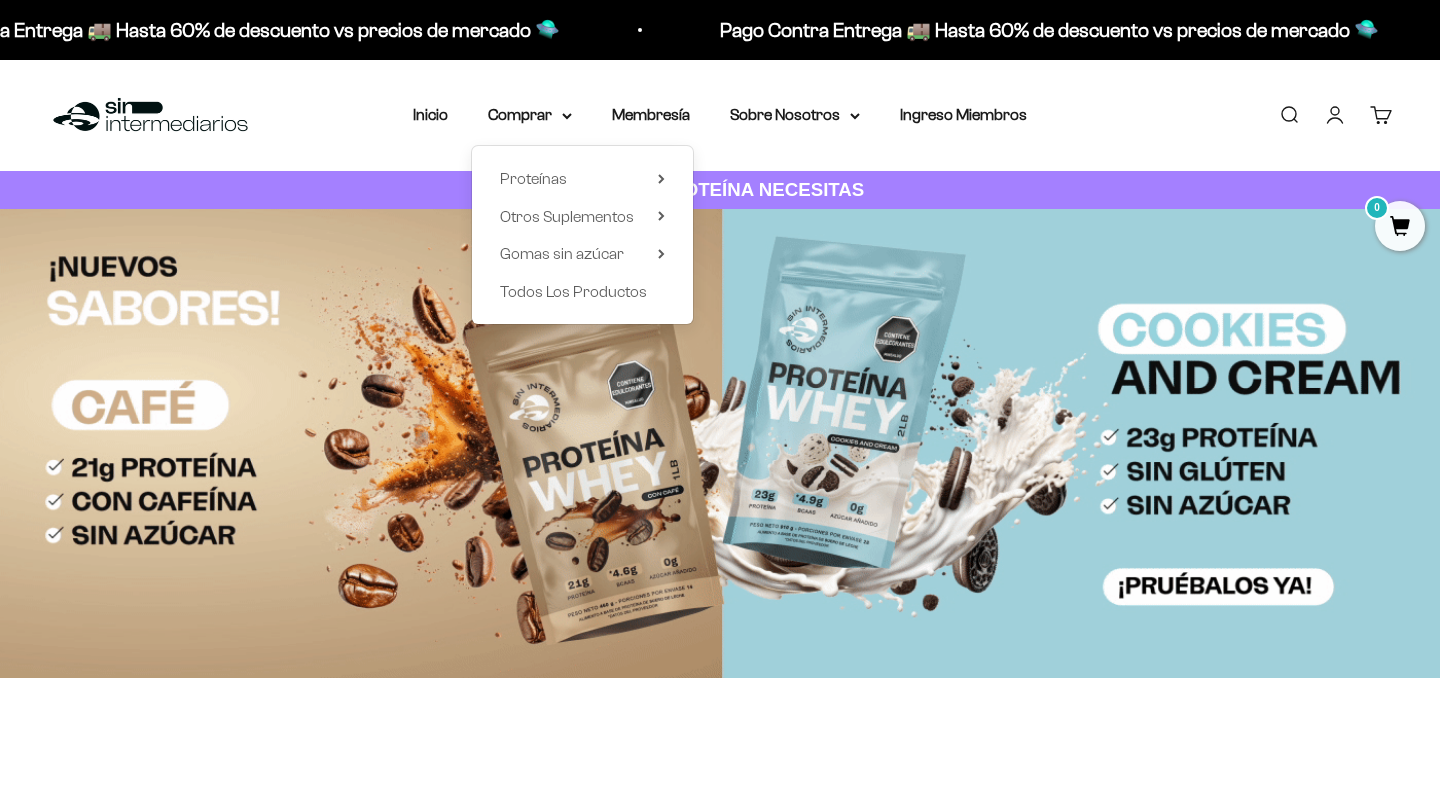 click on "Proteínas" at bounding box center [582, 179] 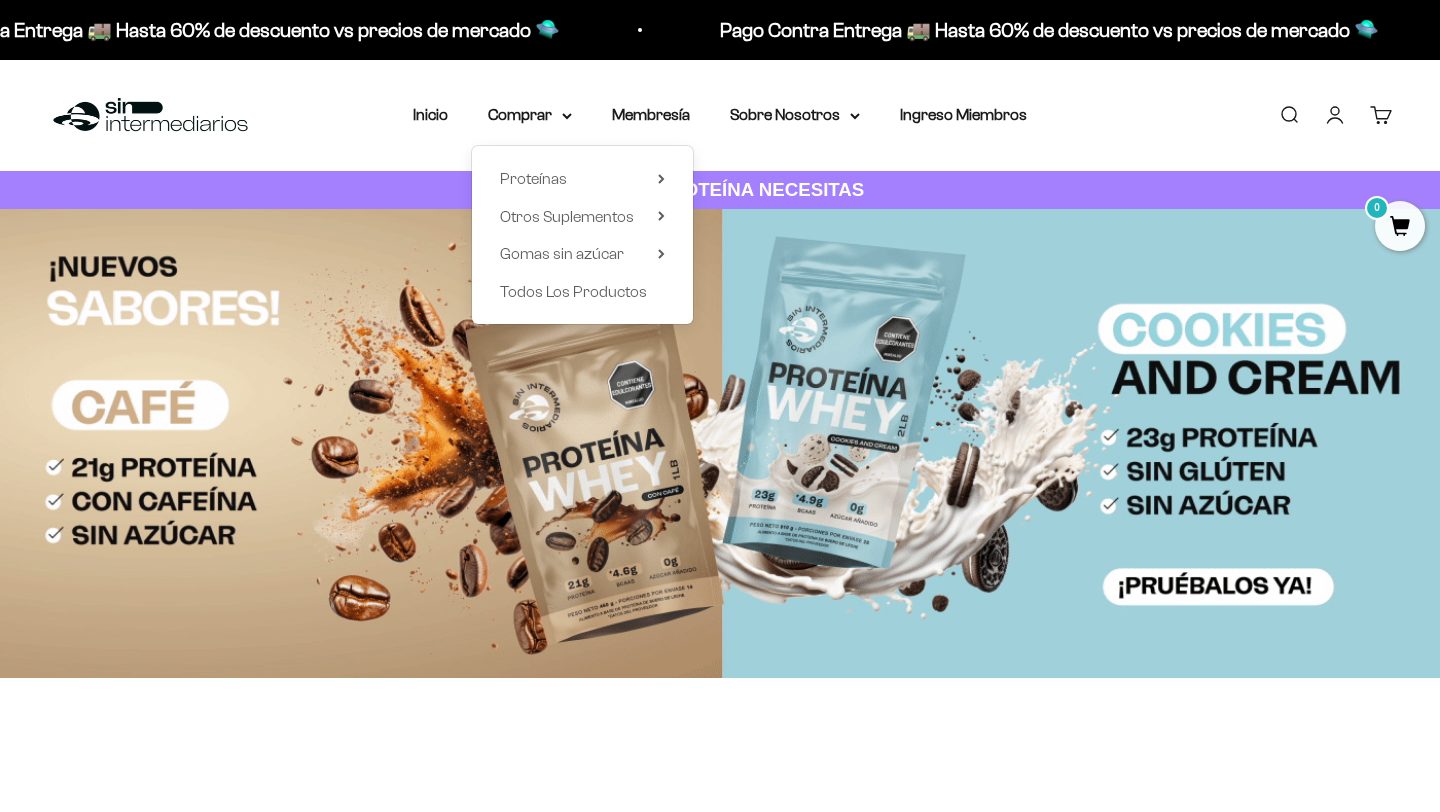 scroll, scrollTop: 0, scrollLeft: 0, axis: both 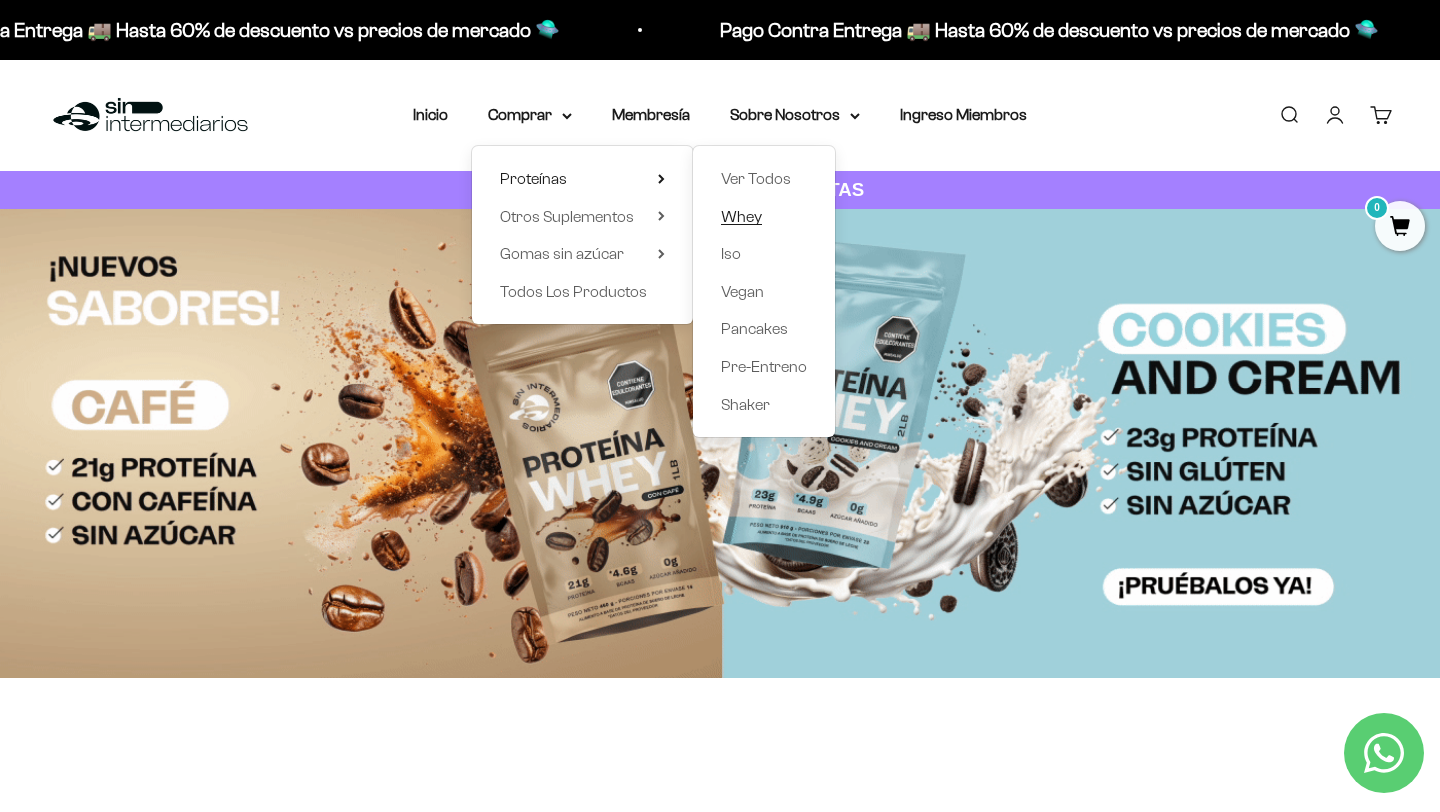 click on "Whey" at bounding box center [741, 216] 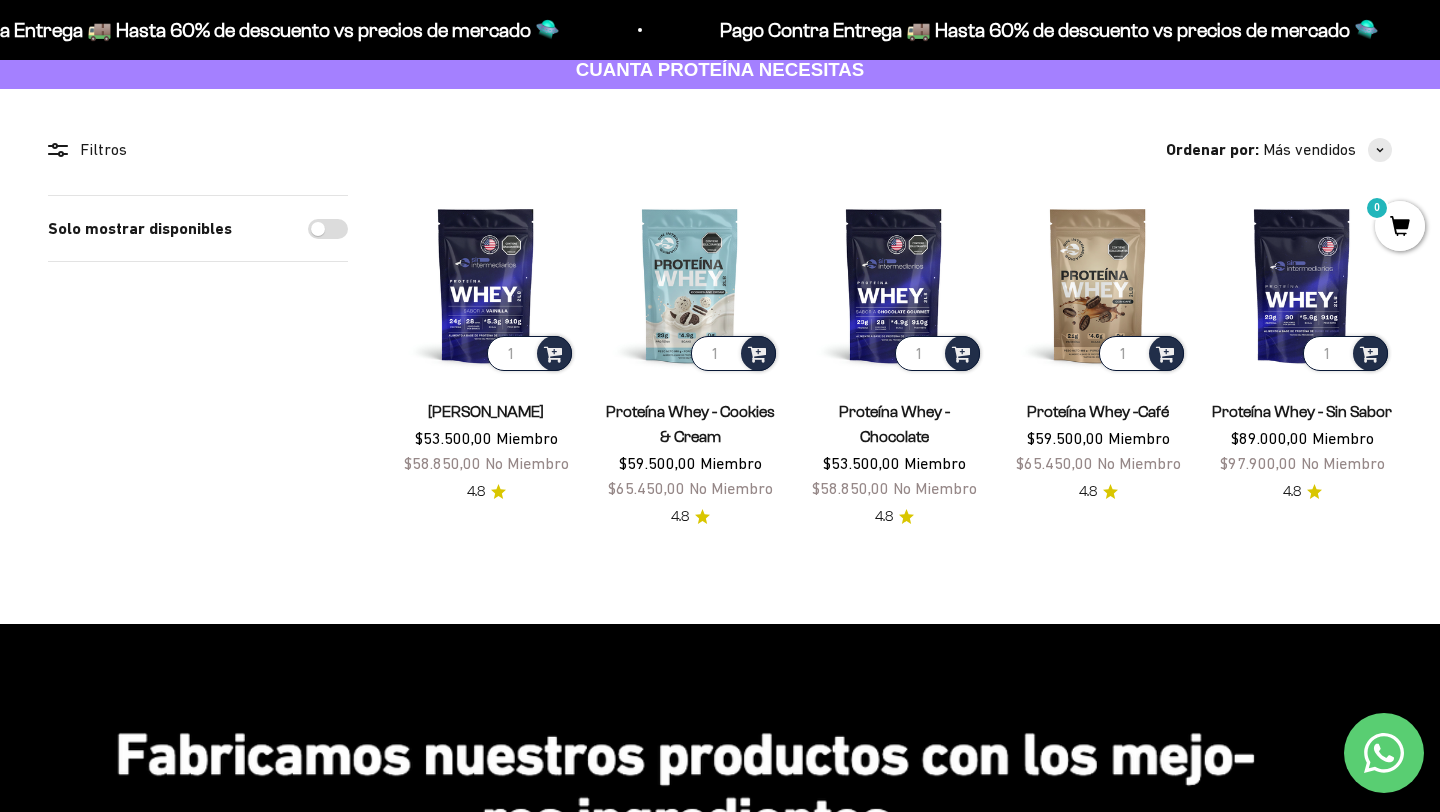 scroll, scrollTop: 118, scrollLeft: 0, axis: vertical 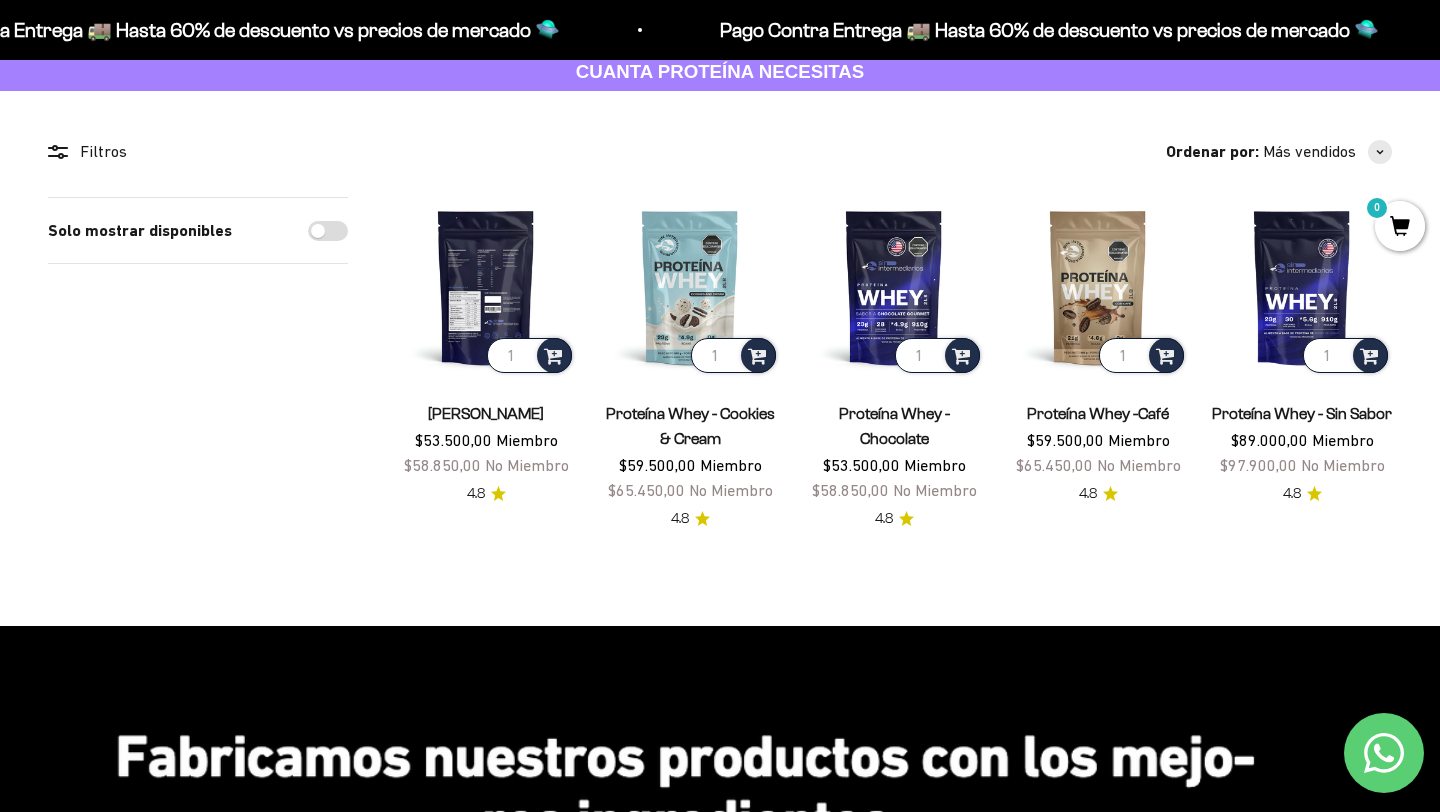 click at bounding box center (486, 287) 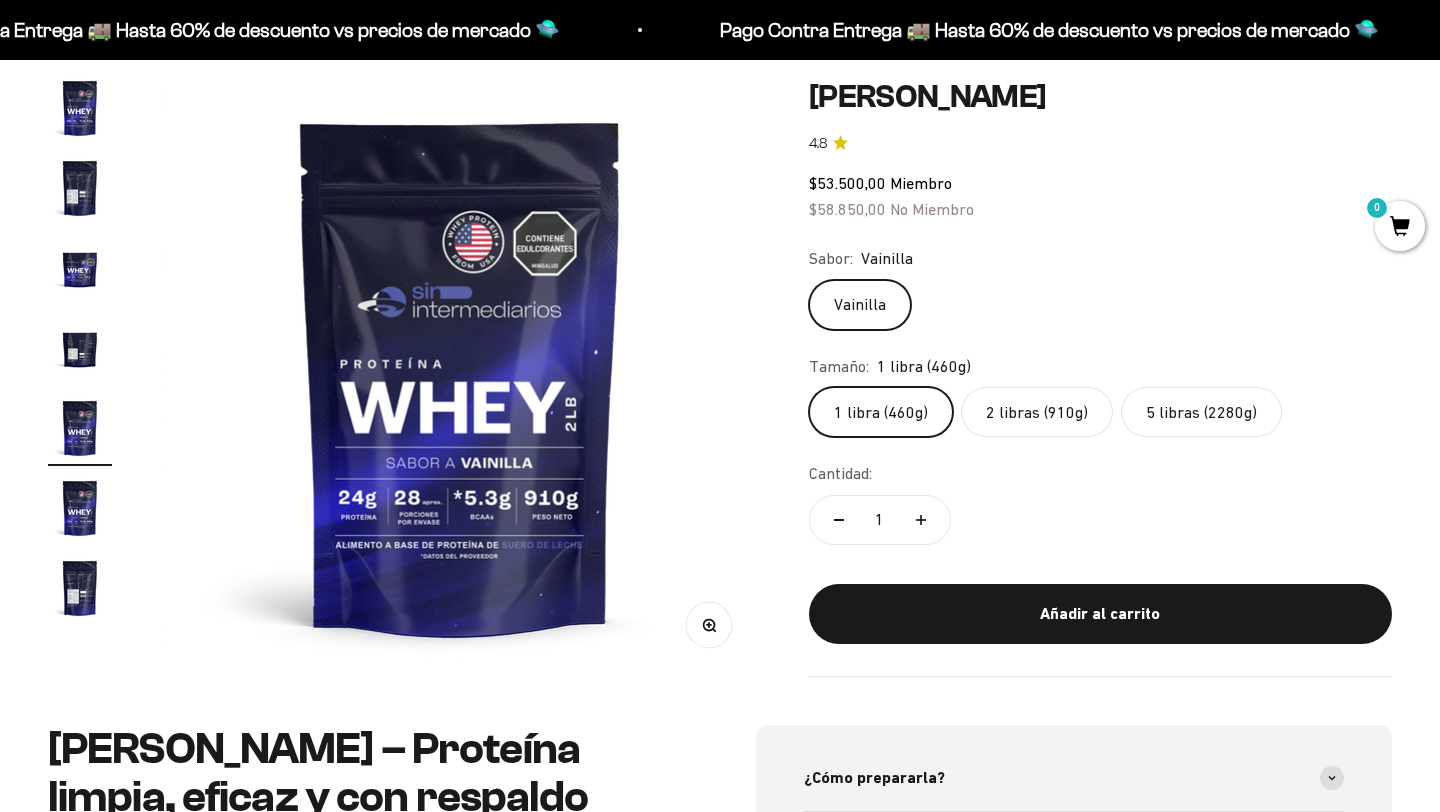 scroll, scrollTop: 181, scrollLeft: 0, axis: vertical 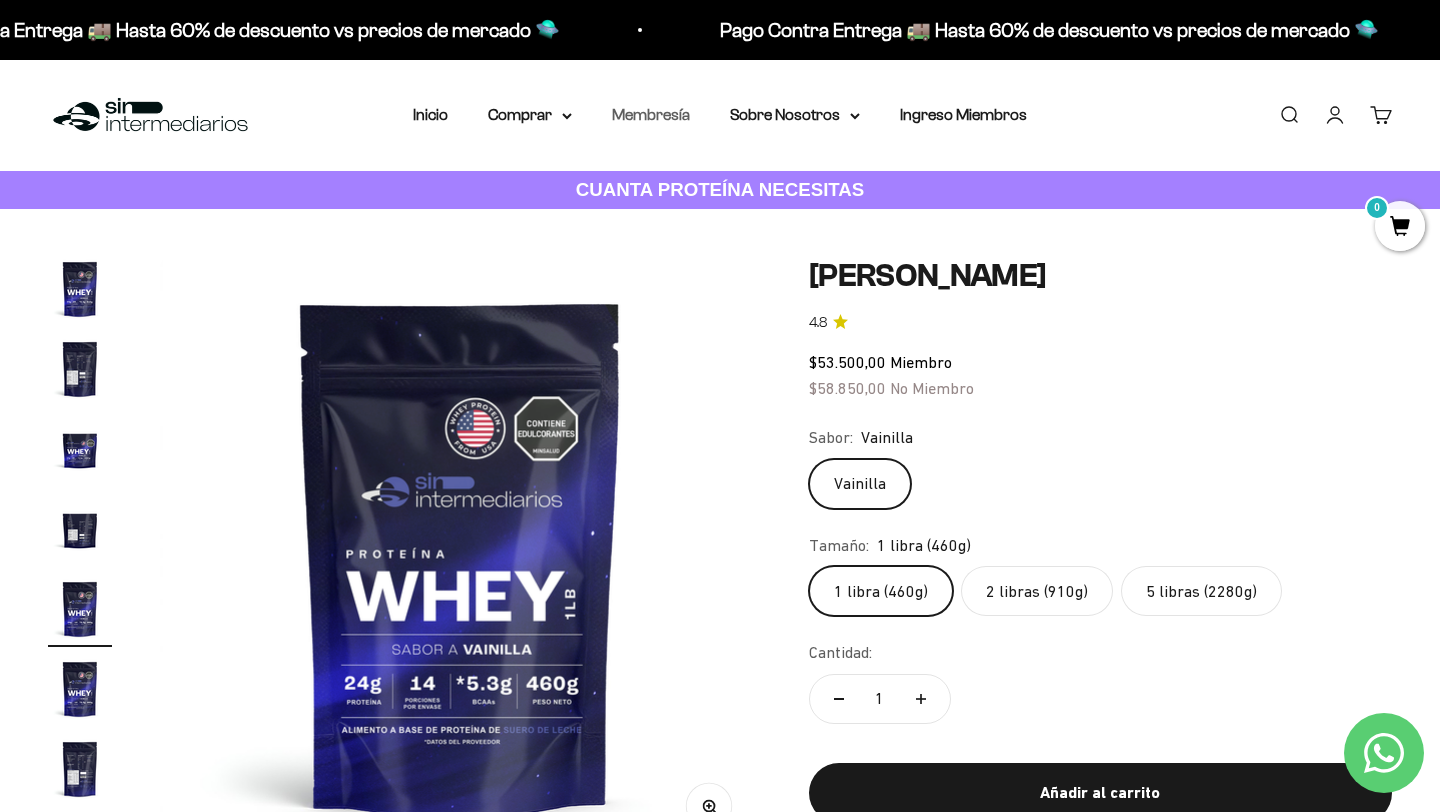click on "Membresía" at bounding box center [651, 114] 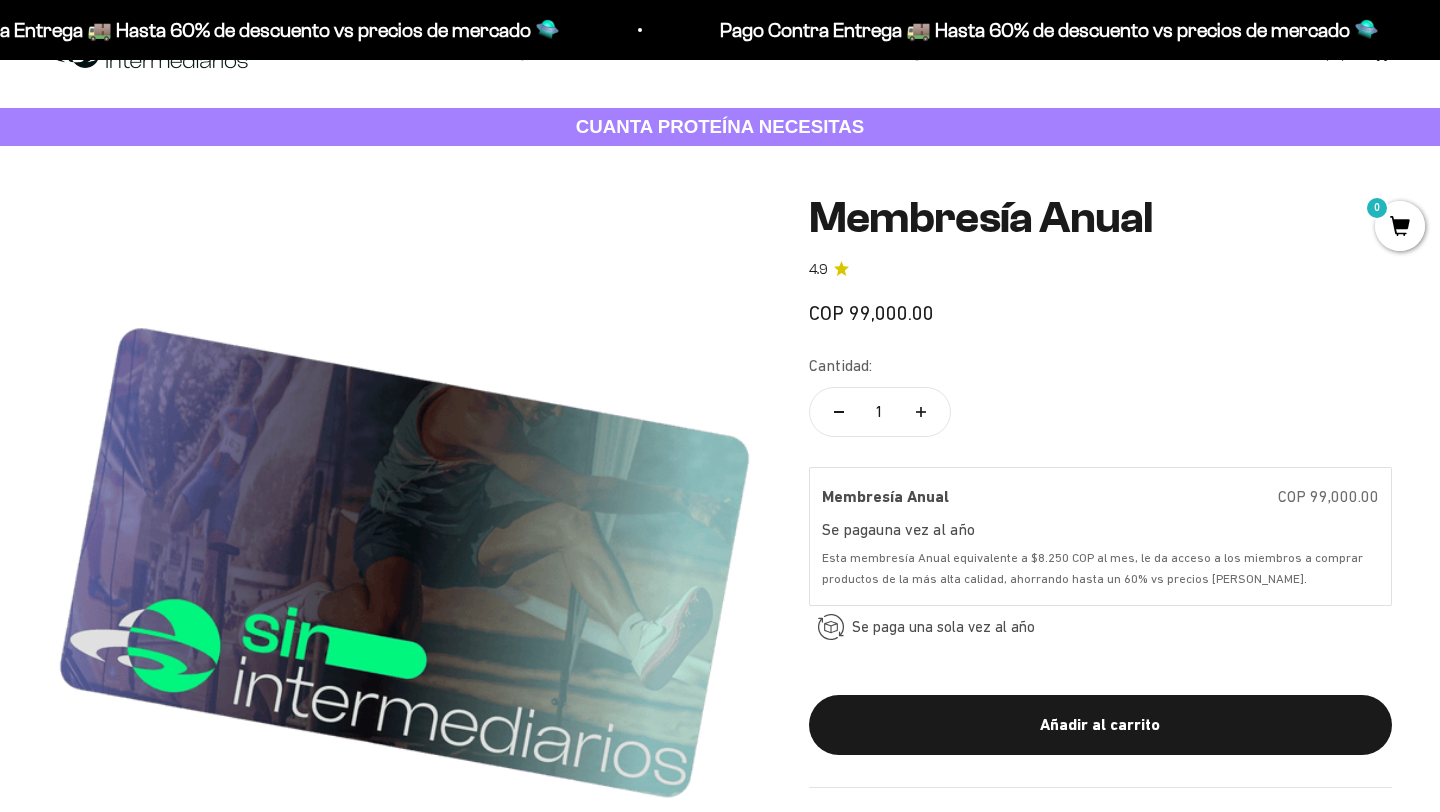 scroll, scrollTop: 188, scrollLeft: 0, axis: vertical 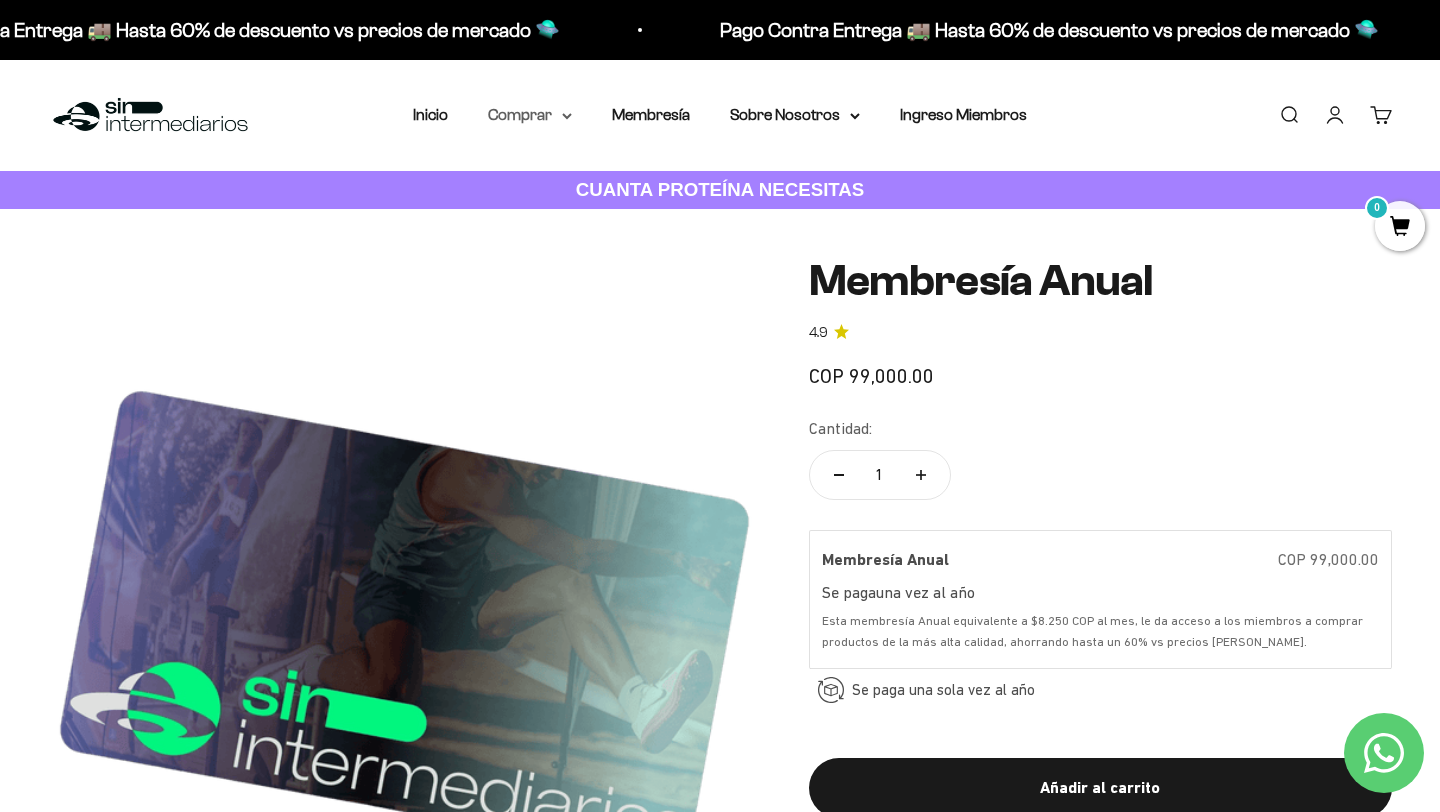 click on "Comprar" at bounding box center [530, 115] 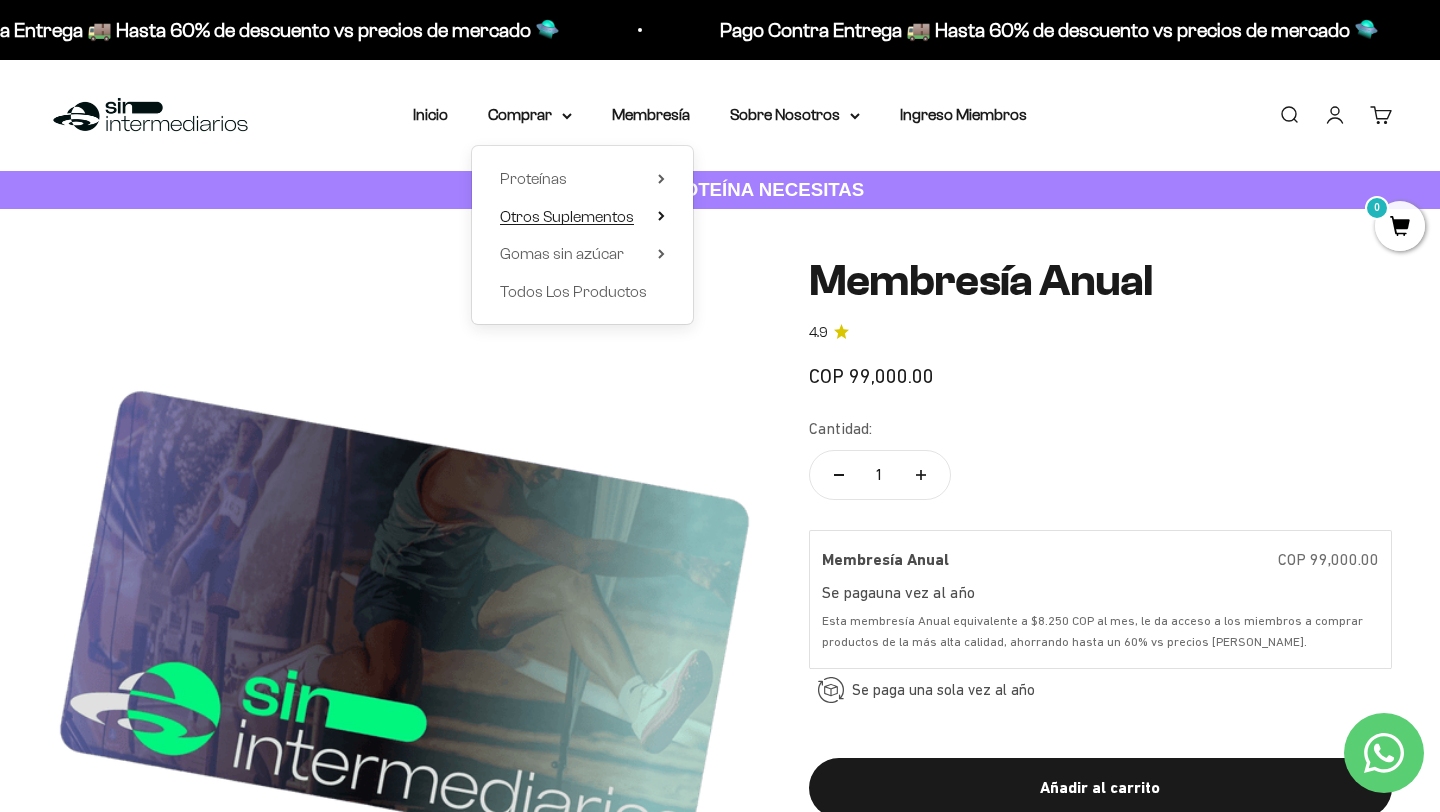 click on "Otros Suplementos" at bounding box center [567, 217] 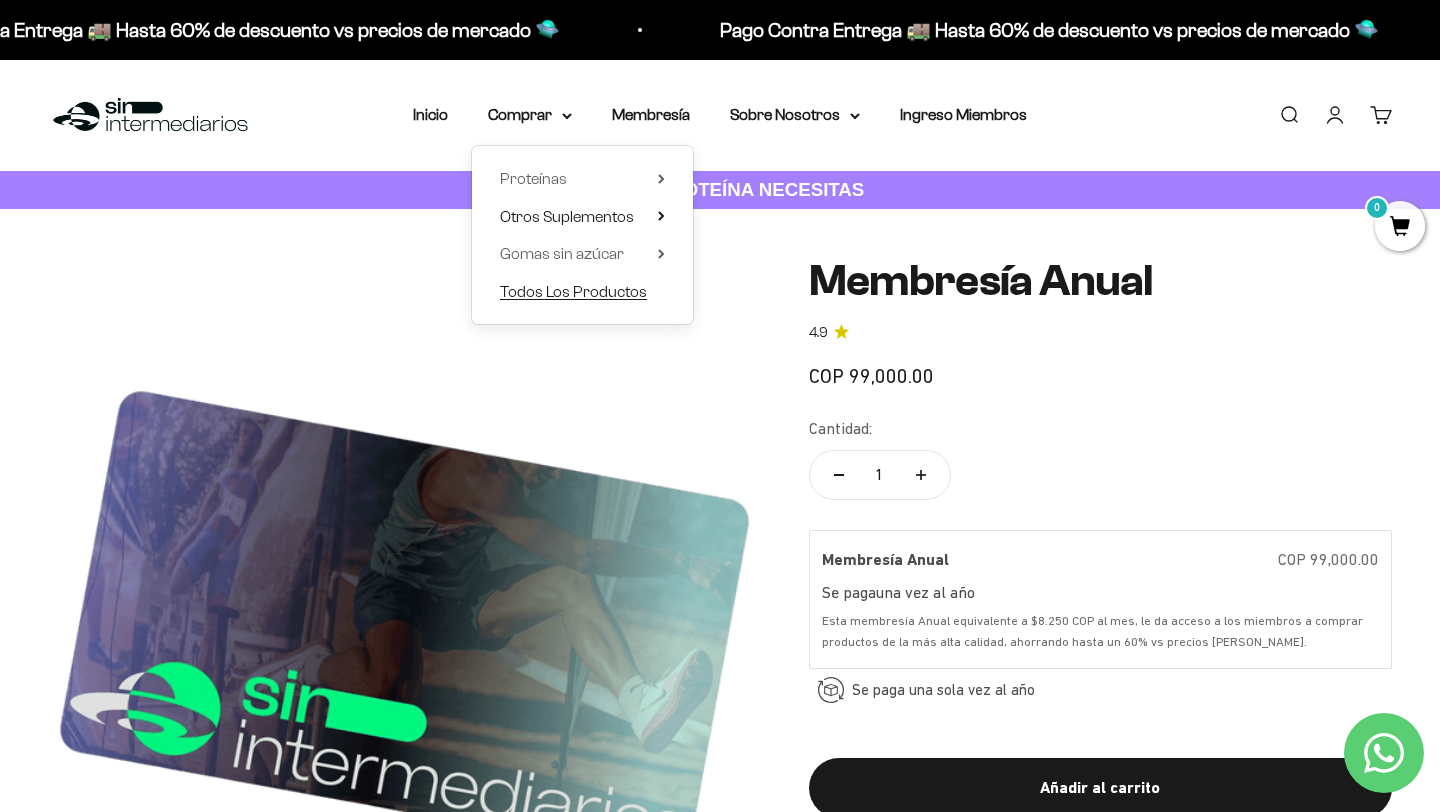 click on "Todos Los Productos" at bounding box center [573, 291] 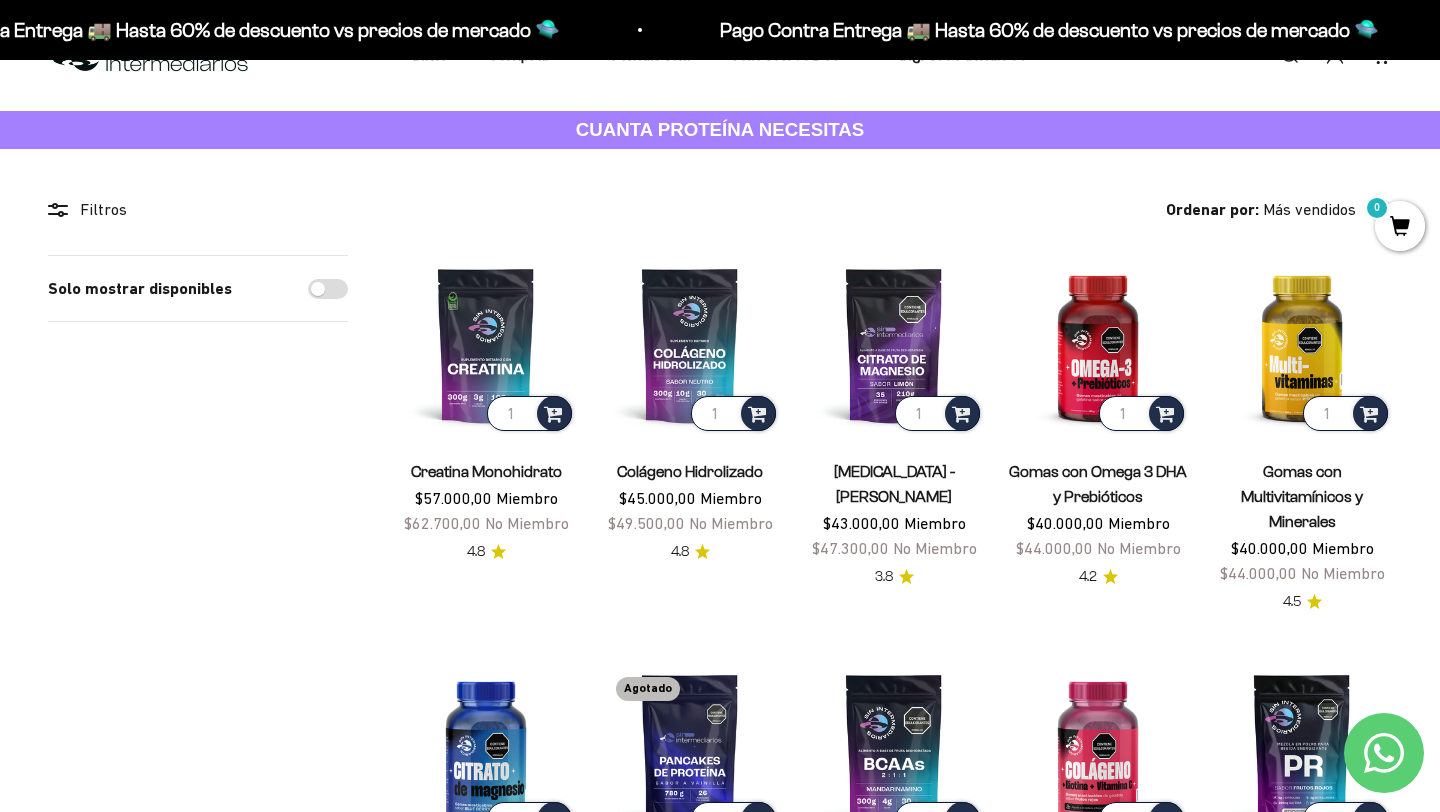 scroll, scrollTop: 0, scrollLeft: 0, axis: both 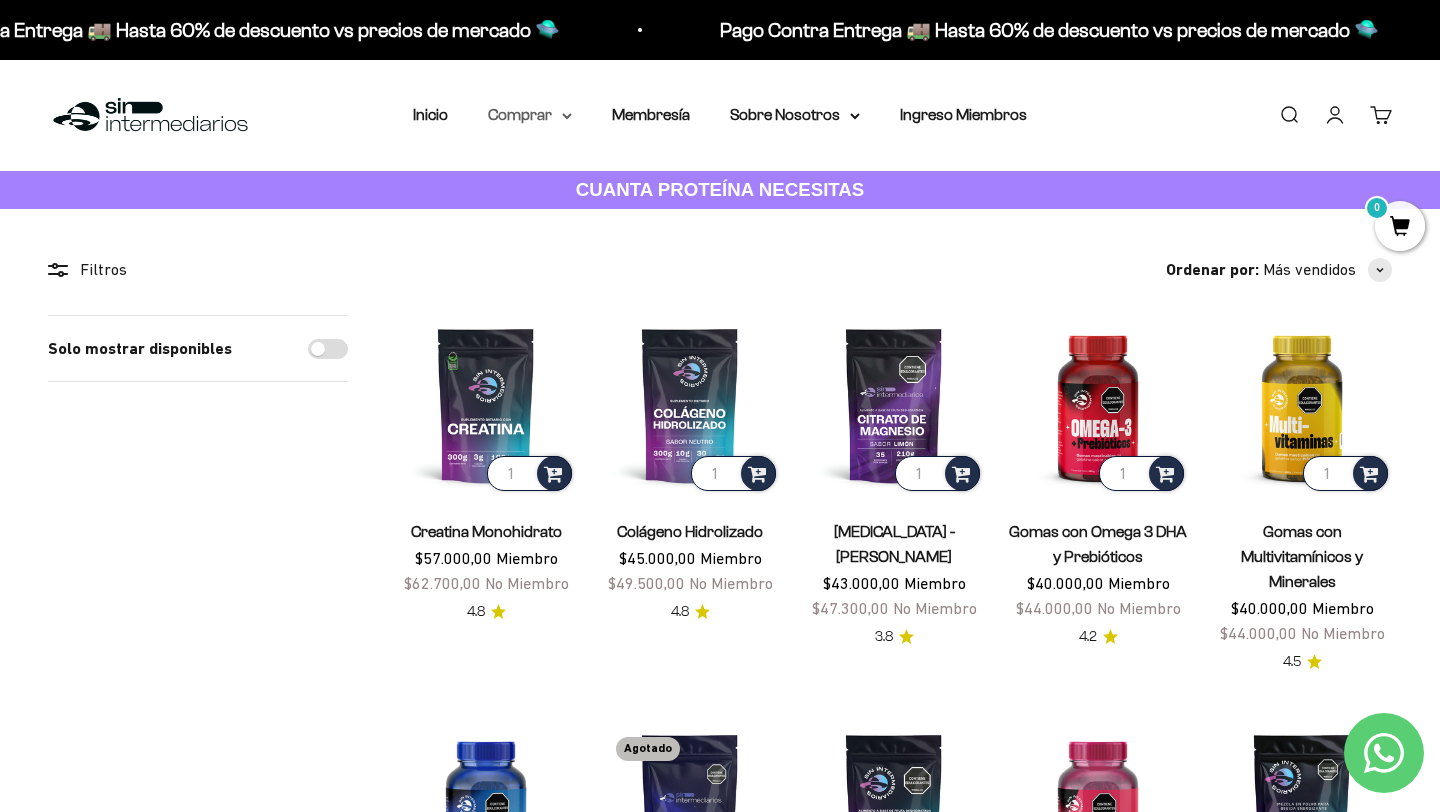 click on "Comprar" at bounding box center (530, 115) 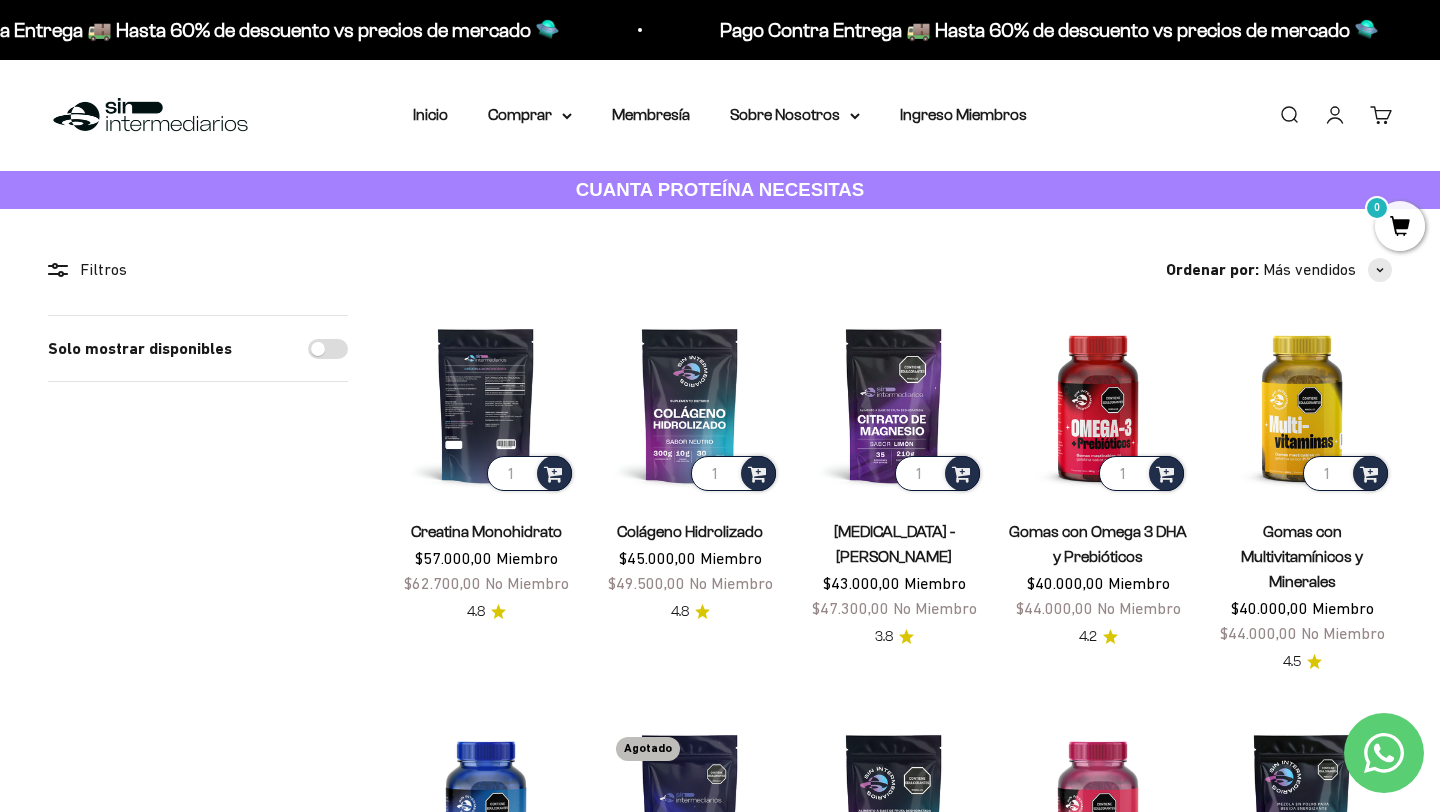 click on "1" at bounding box center [529, 473] 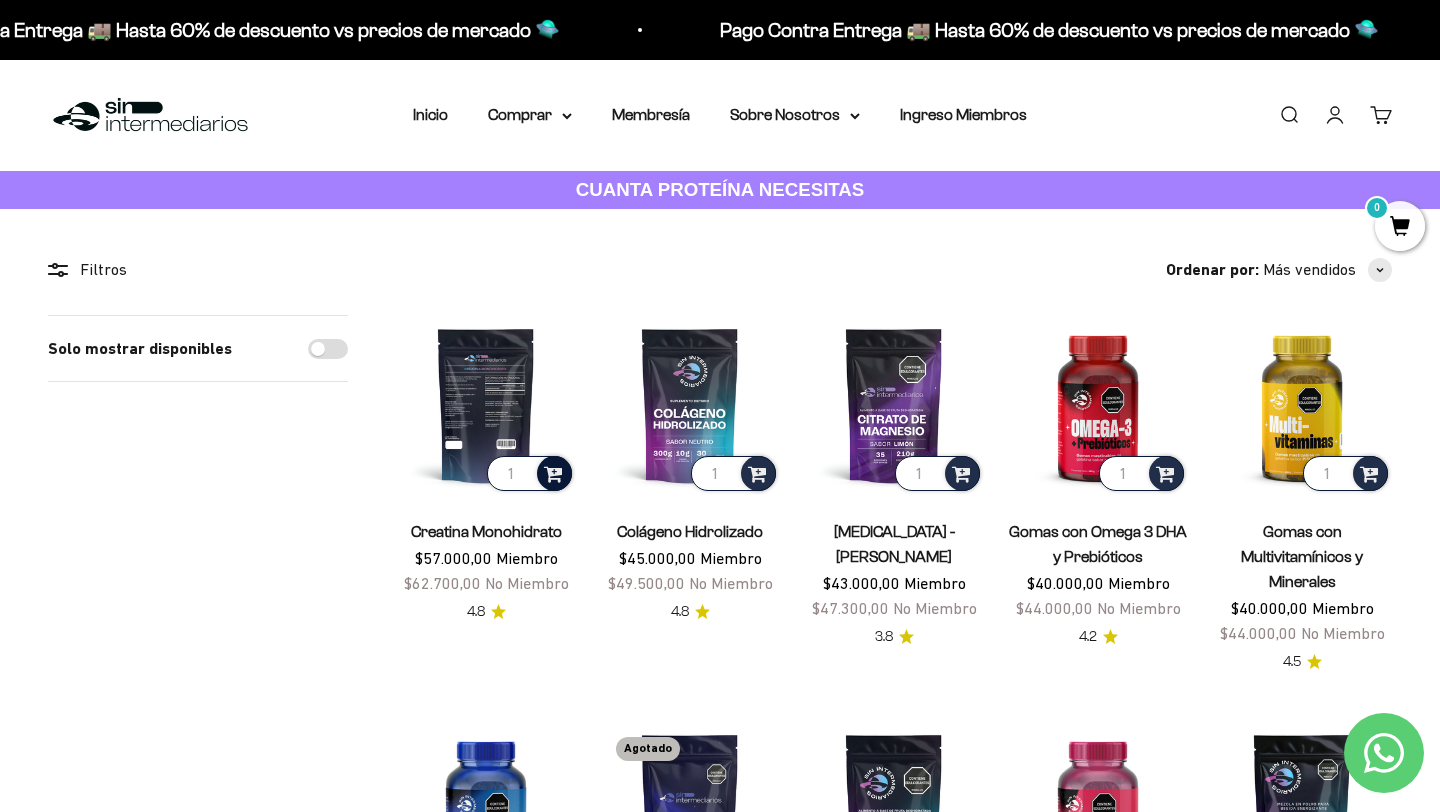 click at bounding box center [553, 472] 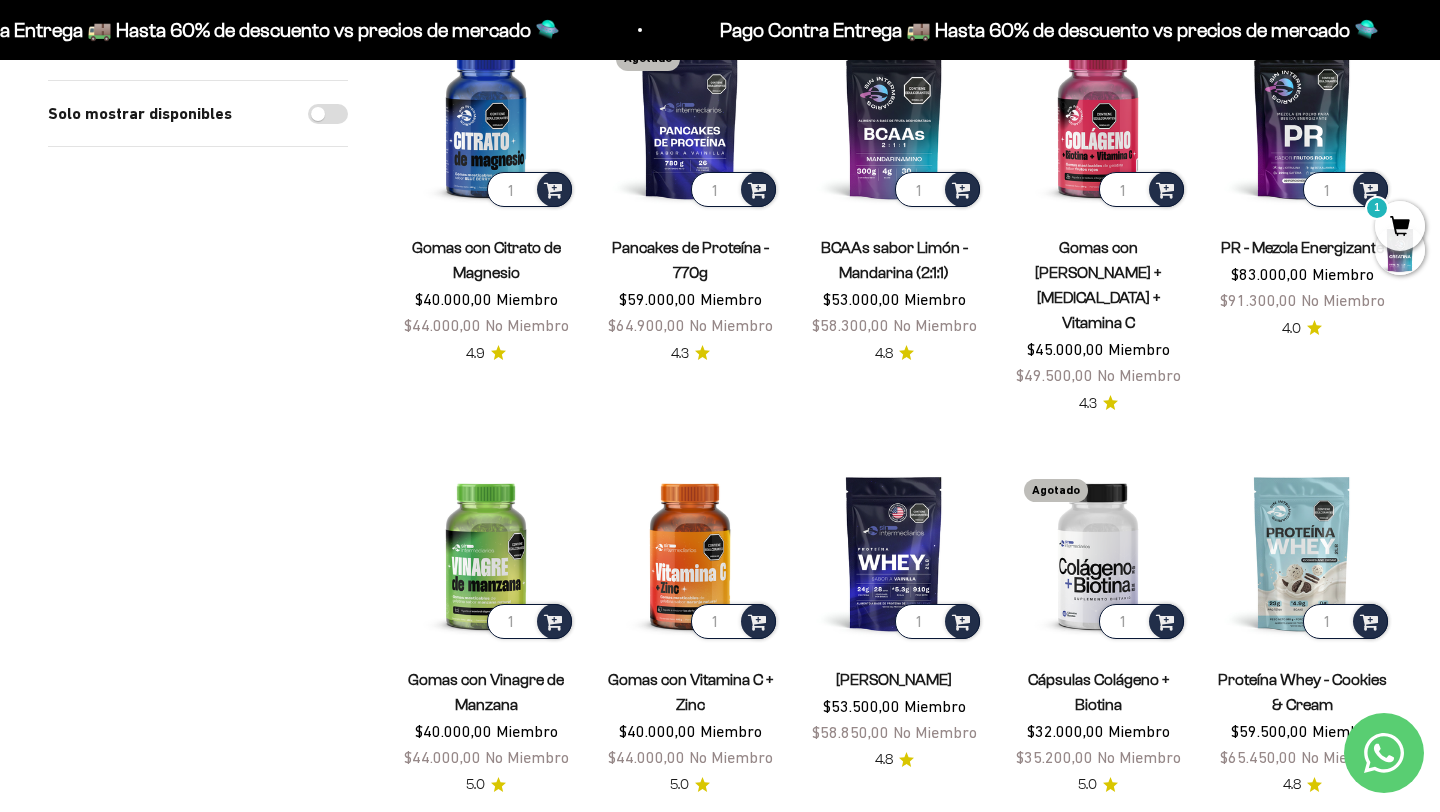 scroll, scrollTop: 688, scrollLeft: 0, axis: vertical 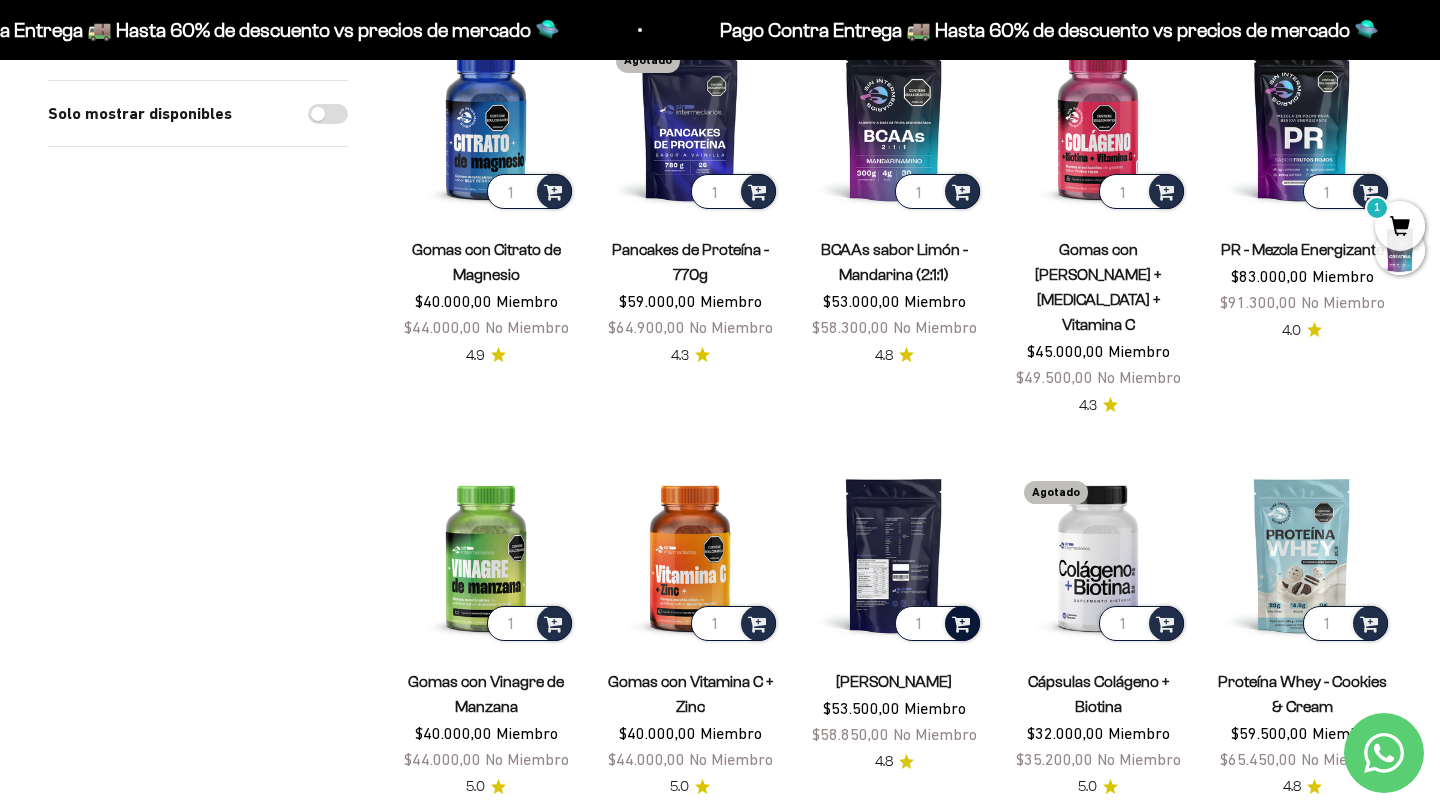 click at bounding box center (962, 623) 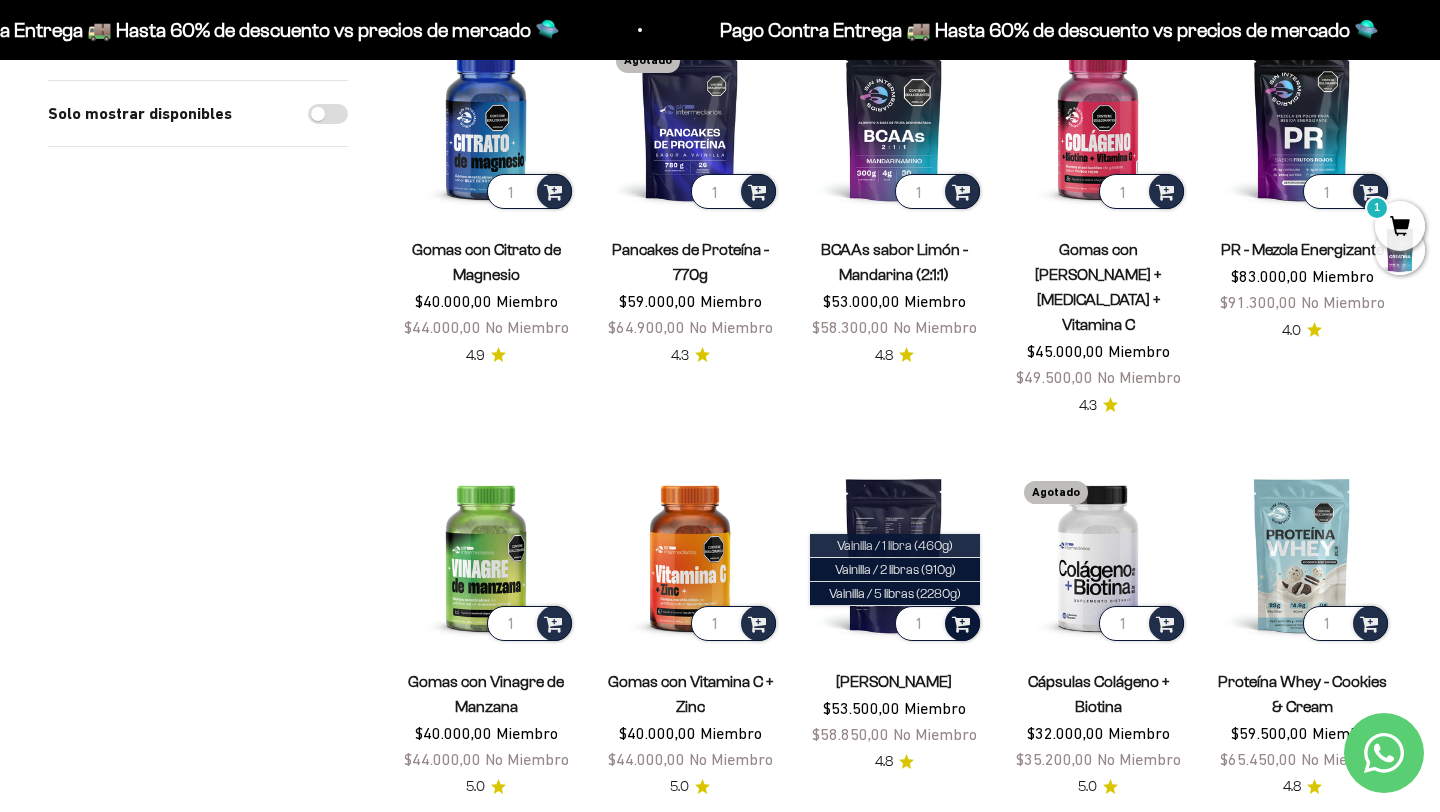 click on "Vainilla / 1 libra (460g)" at bounding box center (895, 546) 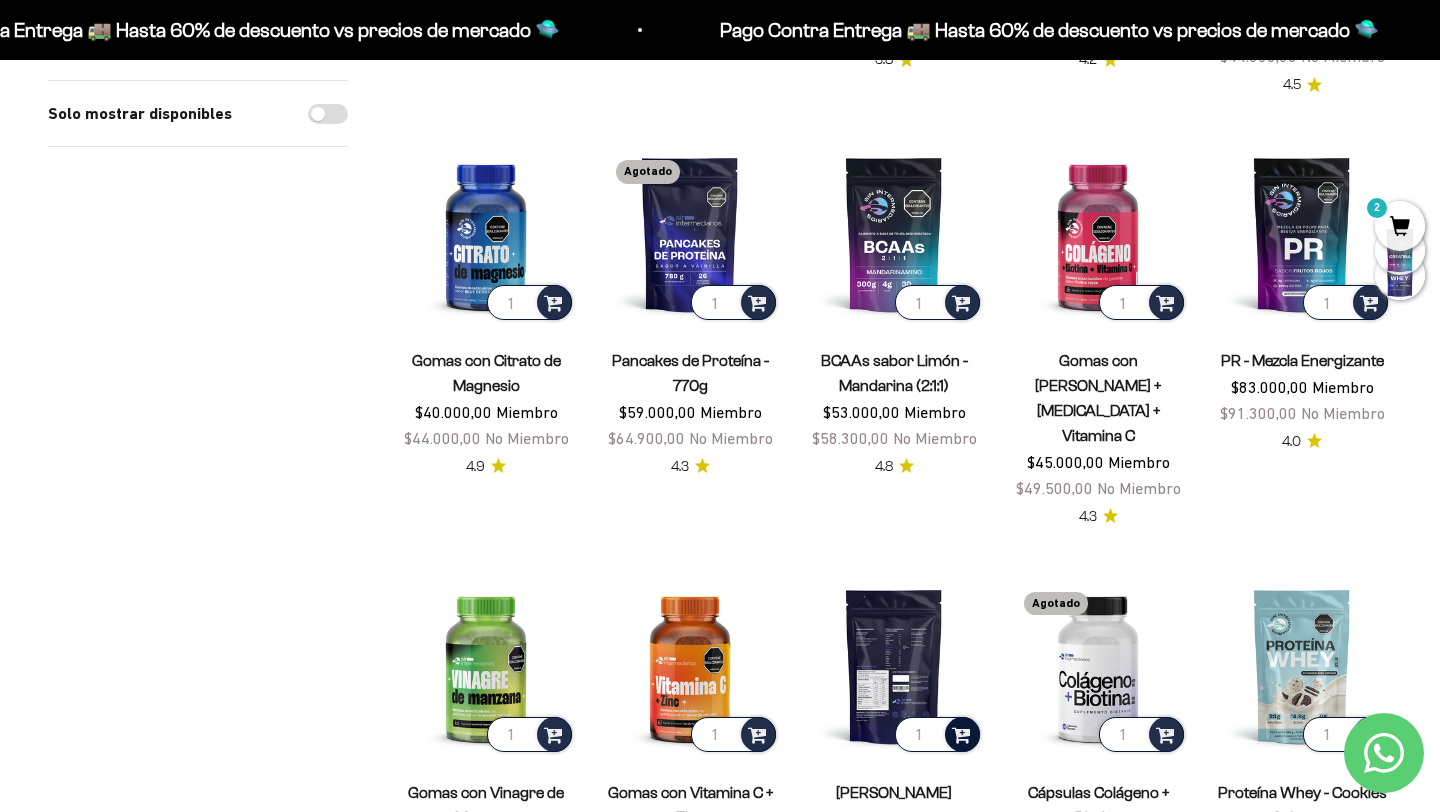 scroll, scrollTop: 574, scrollLeft: 0, axis: vertical 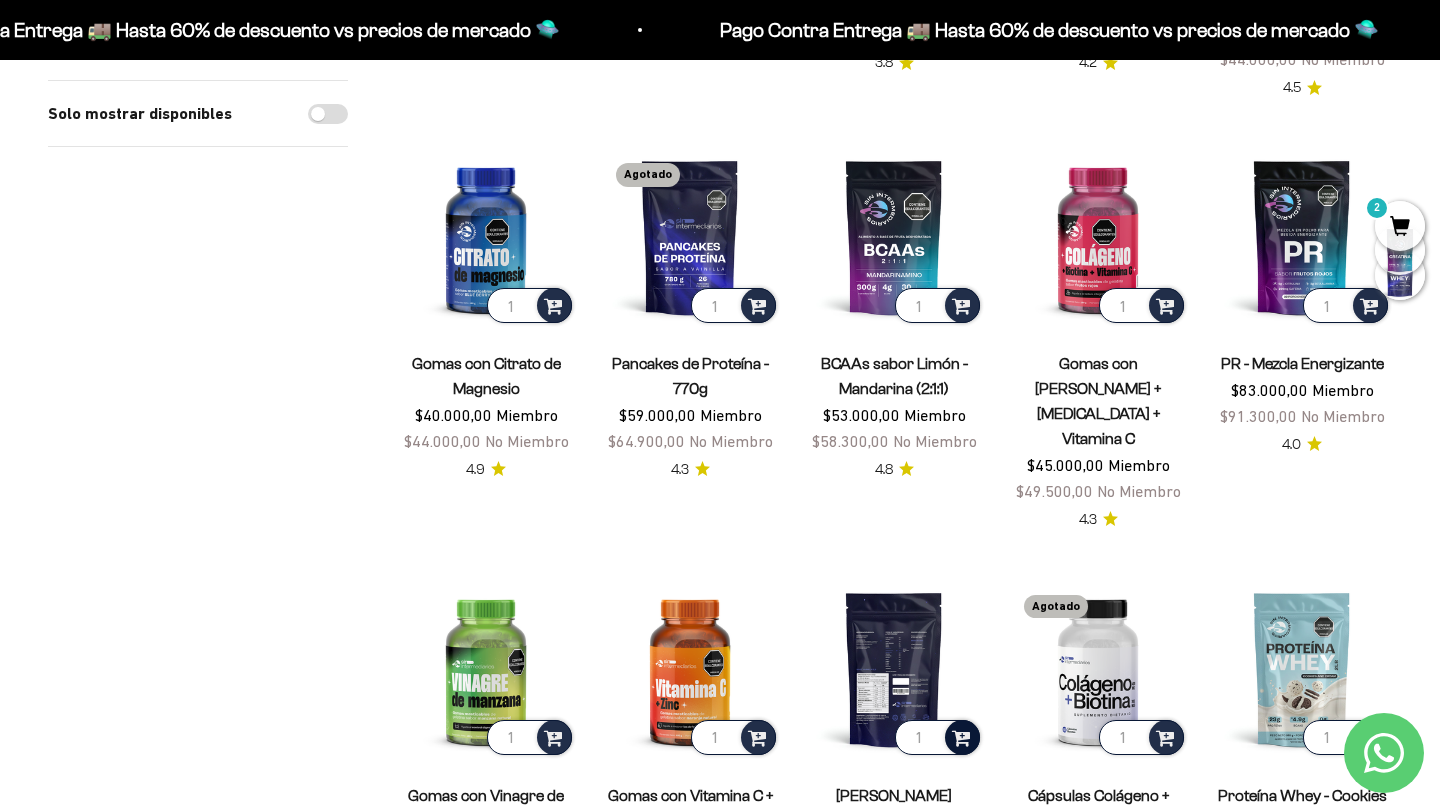 click on "2" at bounding box center [1400, 226] 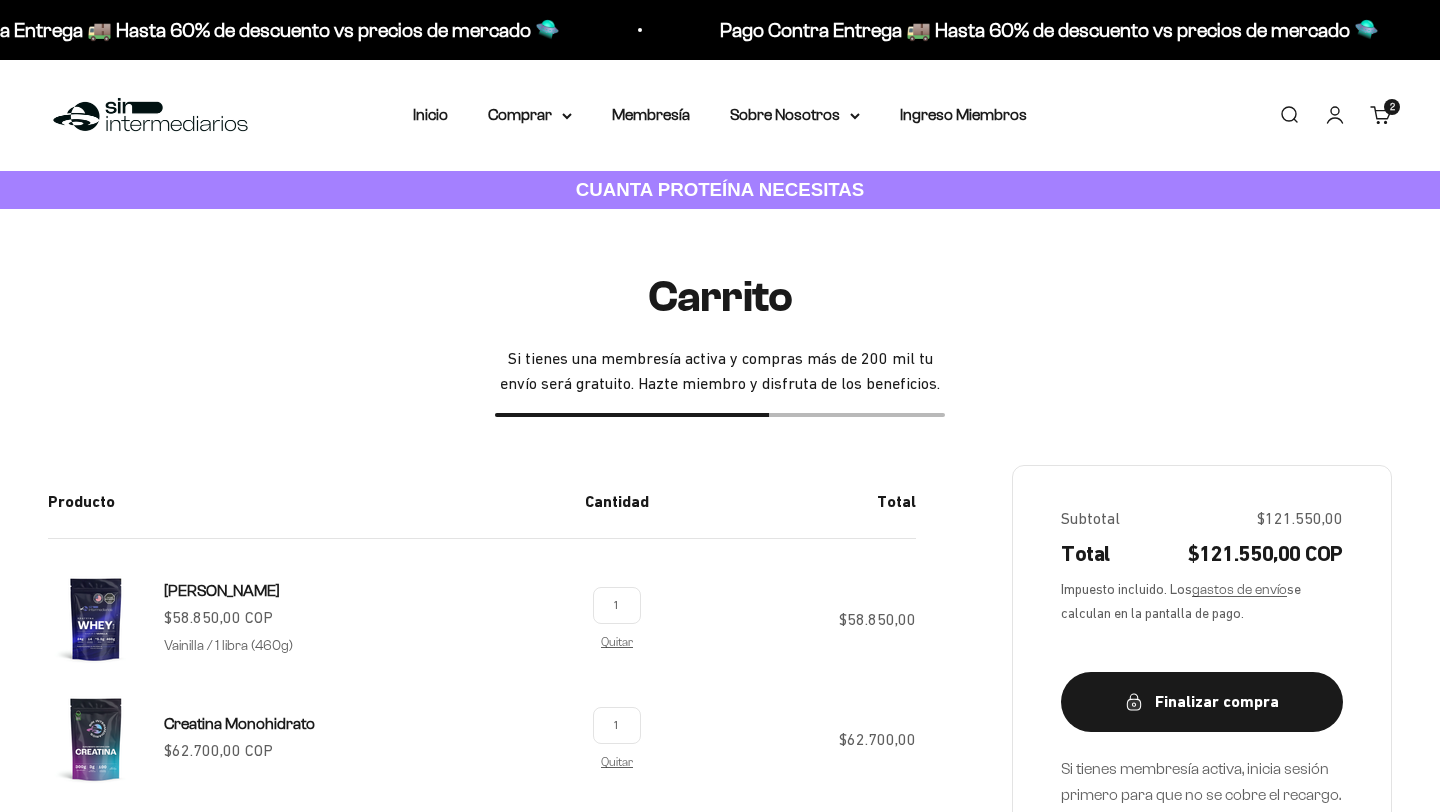 scroll, scrollTop: 289, scrollLeft: 0, axis: vertical 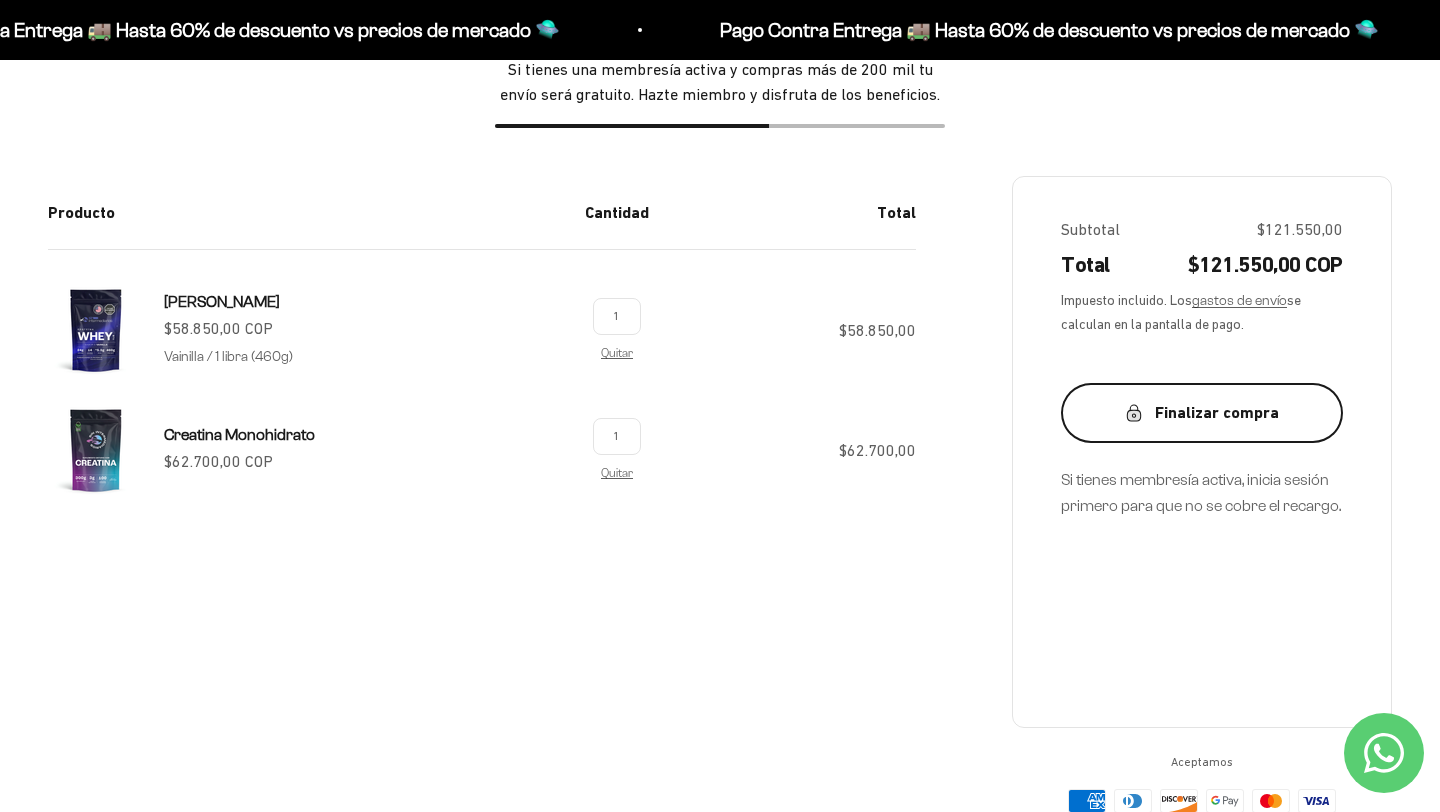 click on "Finalizar compra" at bounding box center (1202, 413) 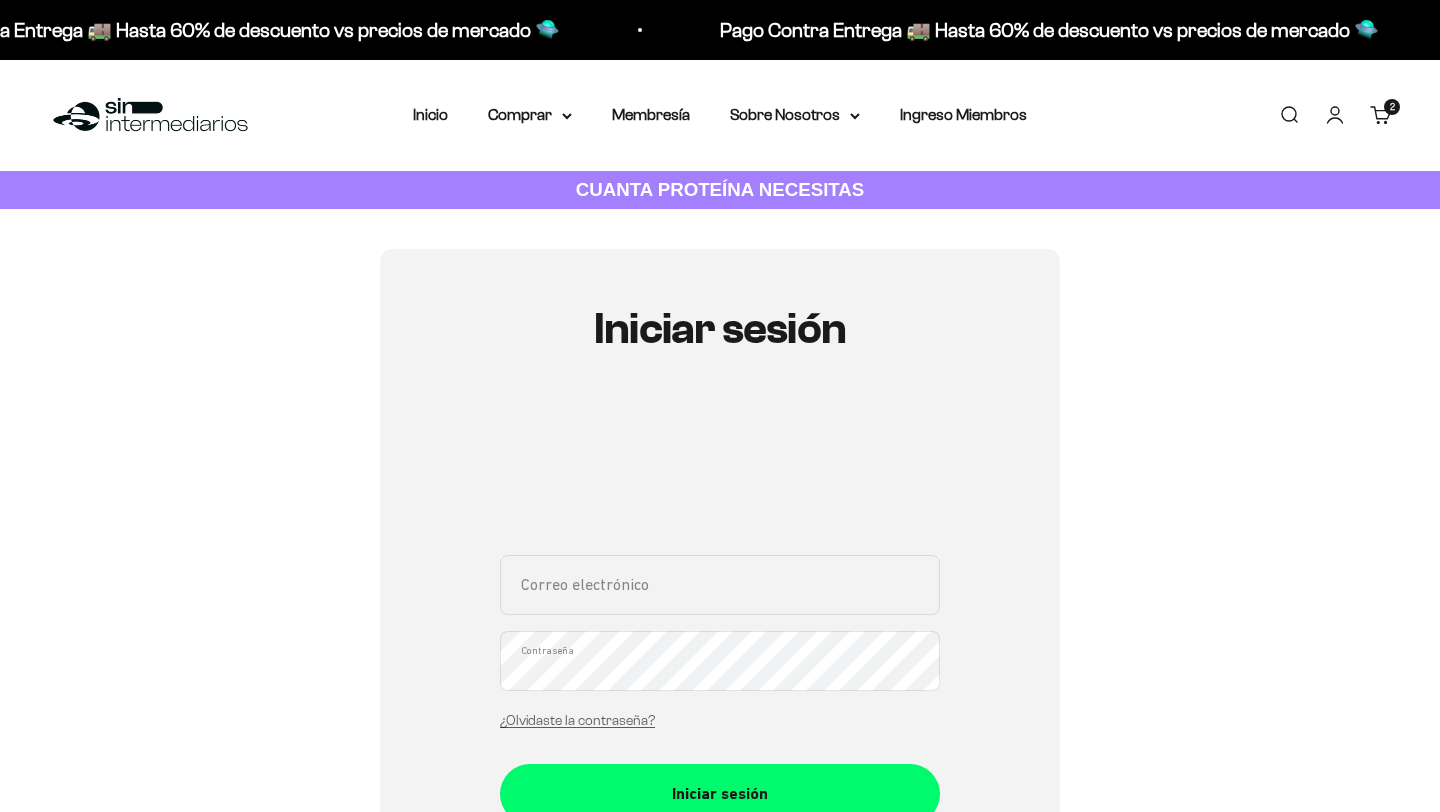 scroll, scrollTop: 0, scrollLeft: 0, axis: both 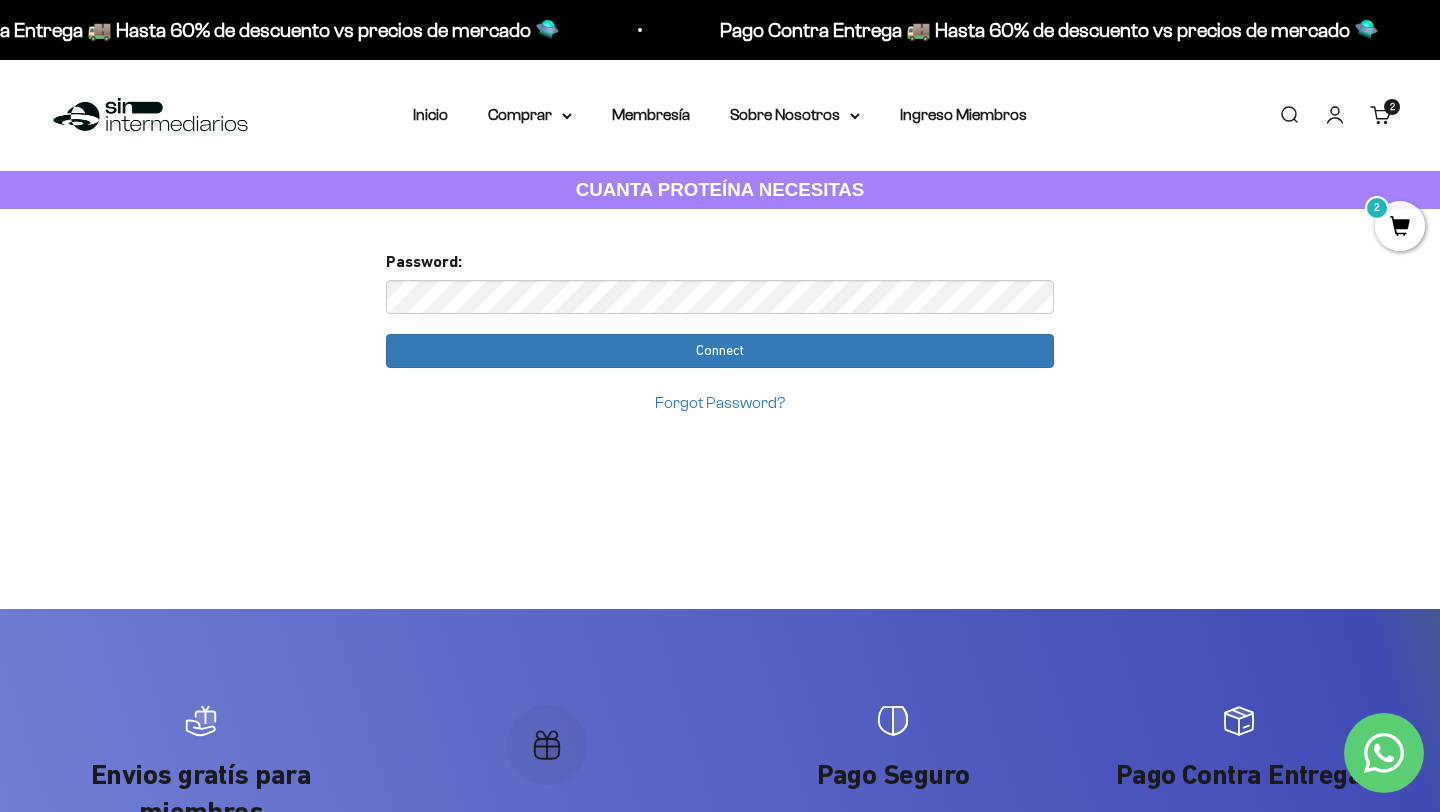 click on "Connect" at bounding box center (720, 351) 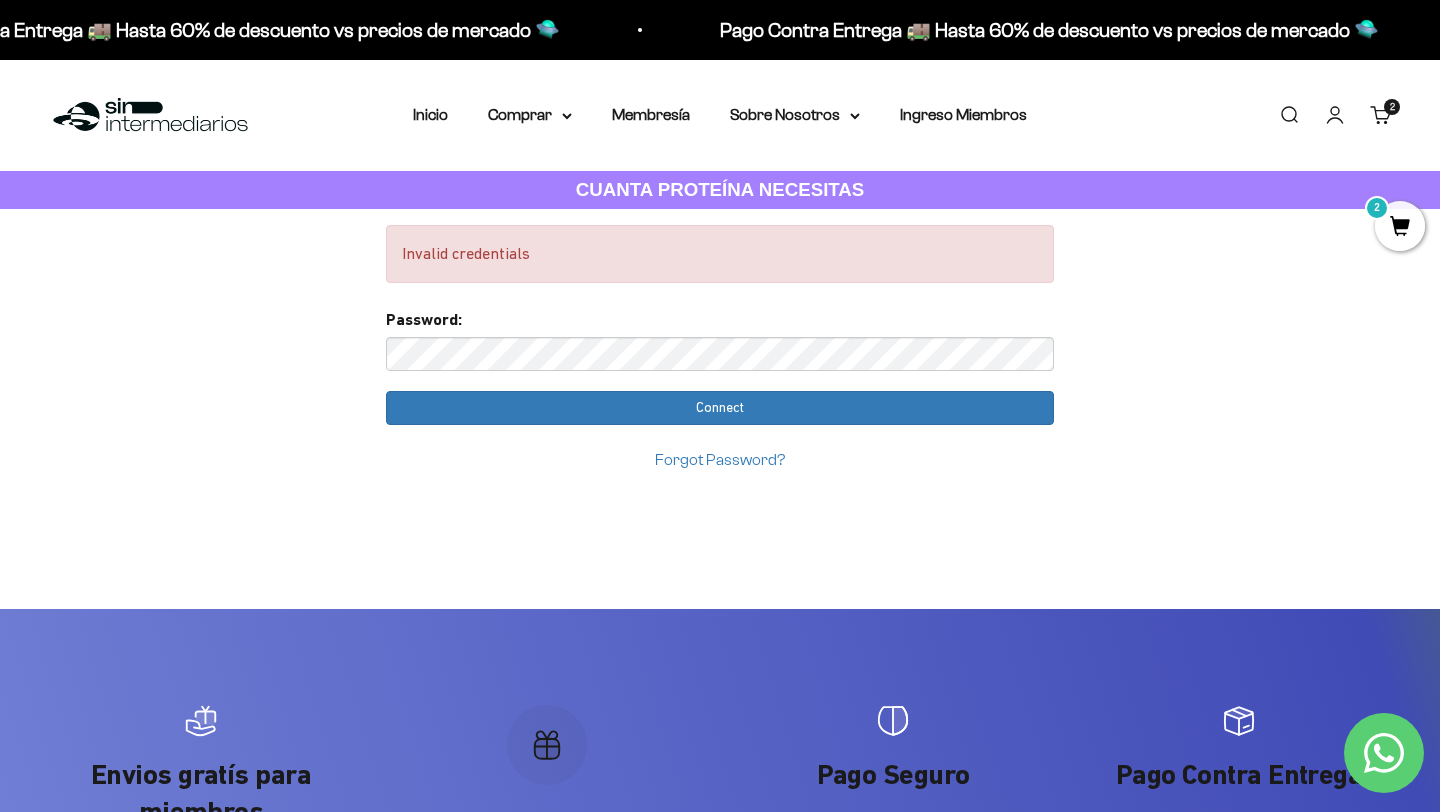 click on "Connect" at bounding box center [720, 408] 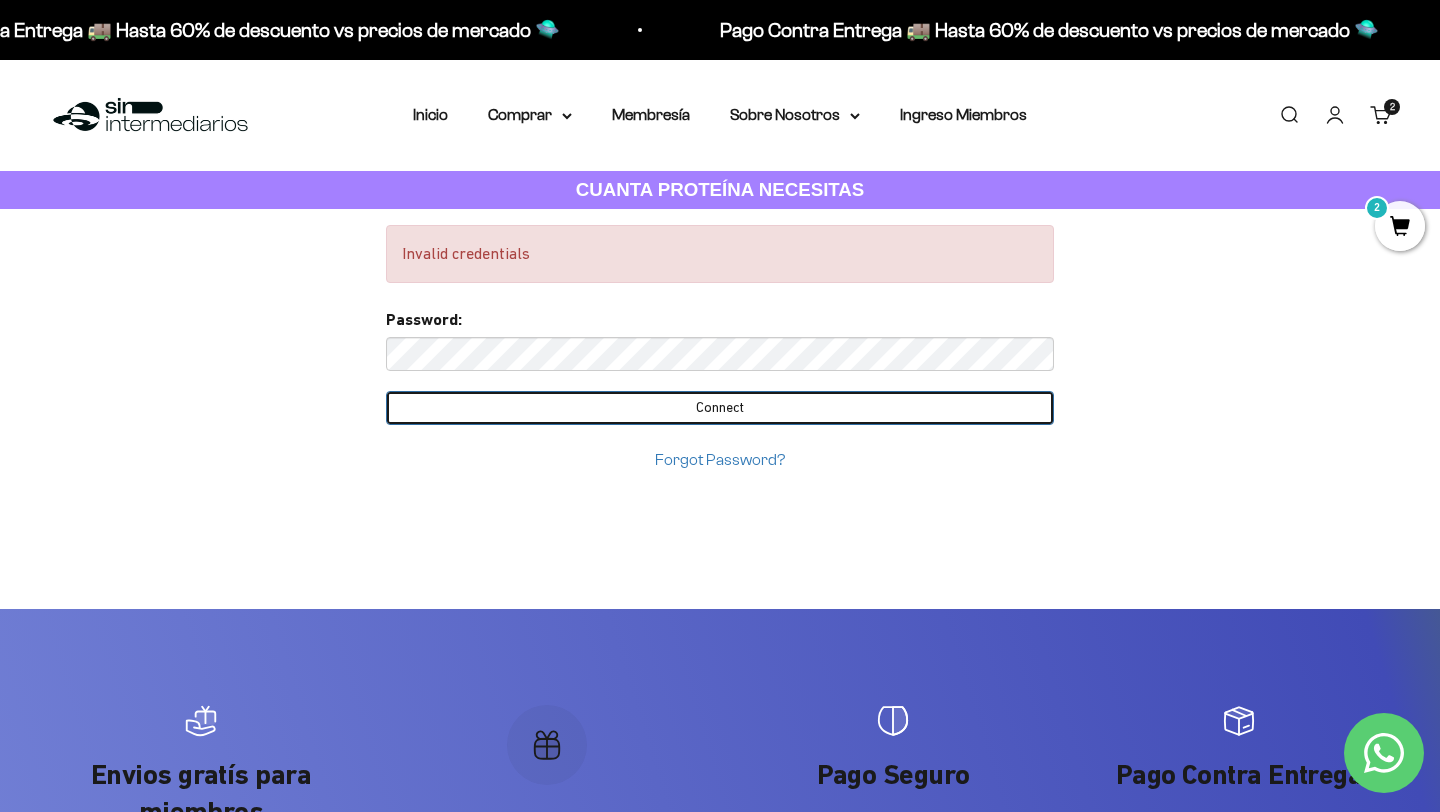 click on "Connect" at bounding box center [720, 408] 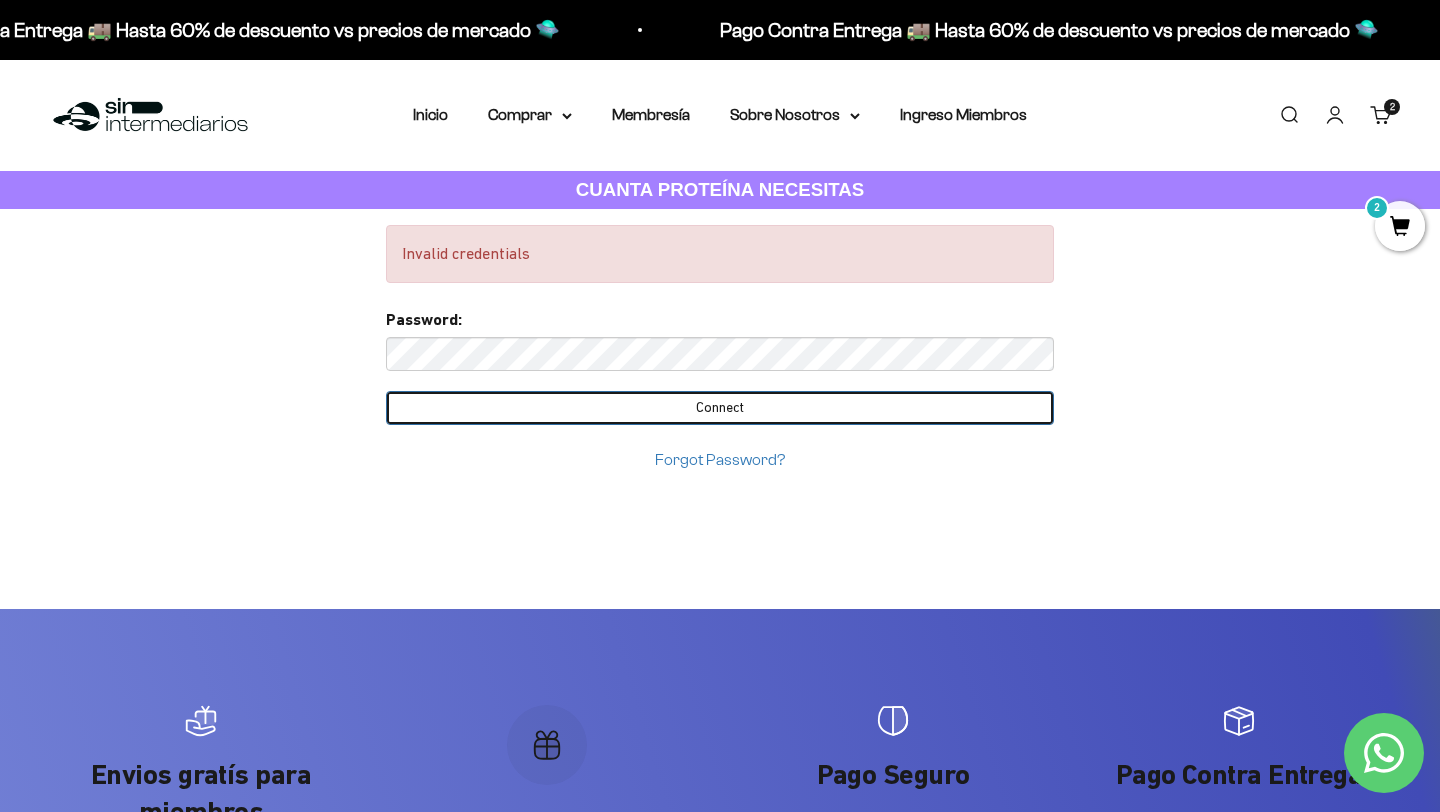 click on "Connect" at bounding box center [720, 408] 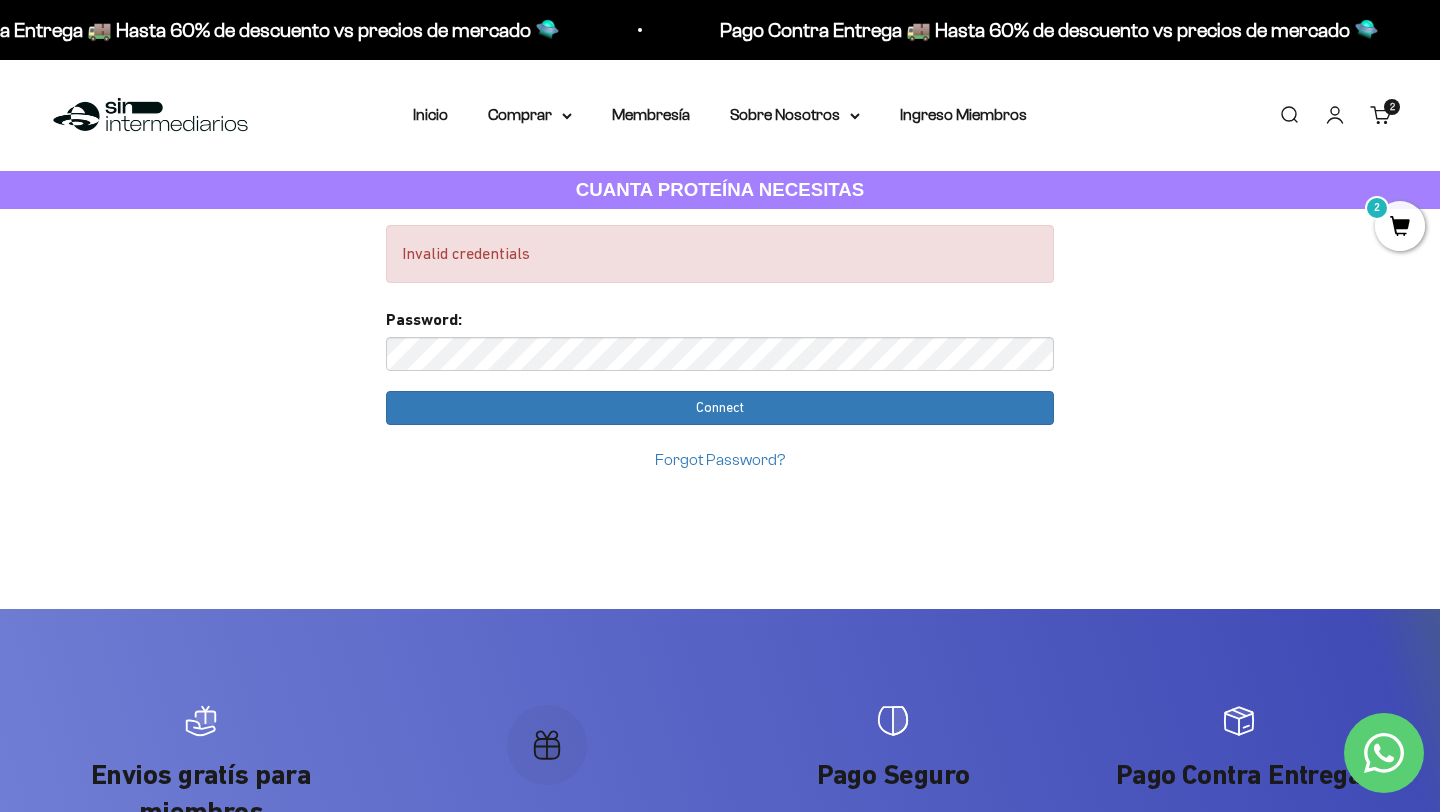 click on "Connect" at bounding box center [720, 408] 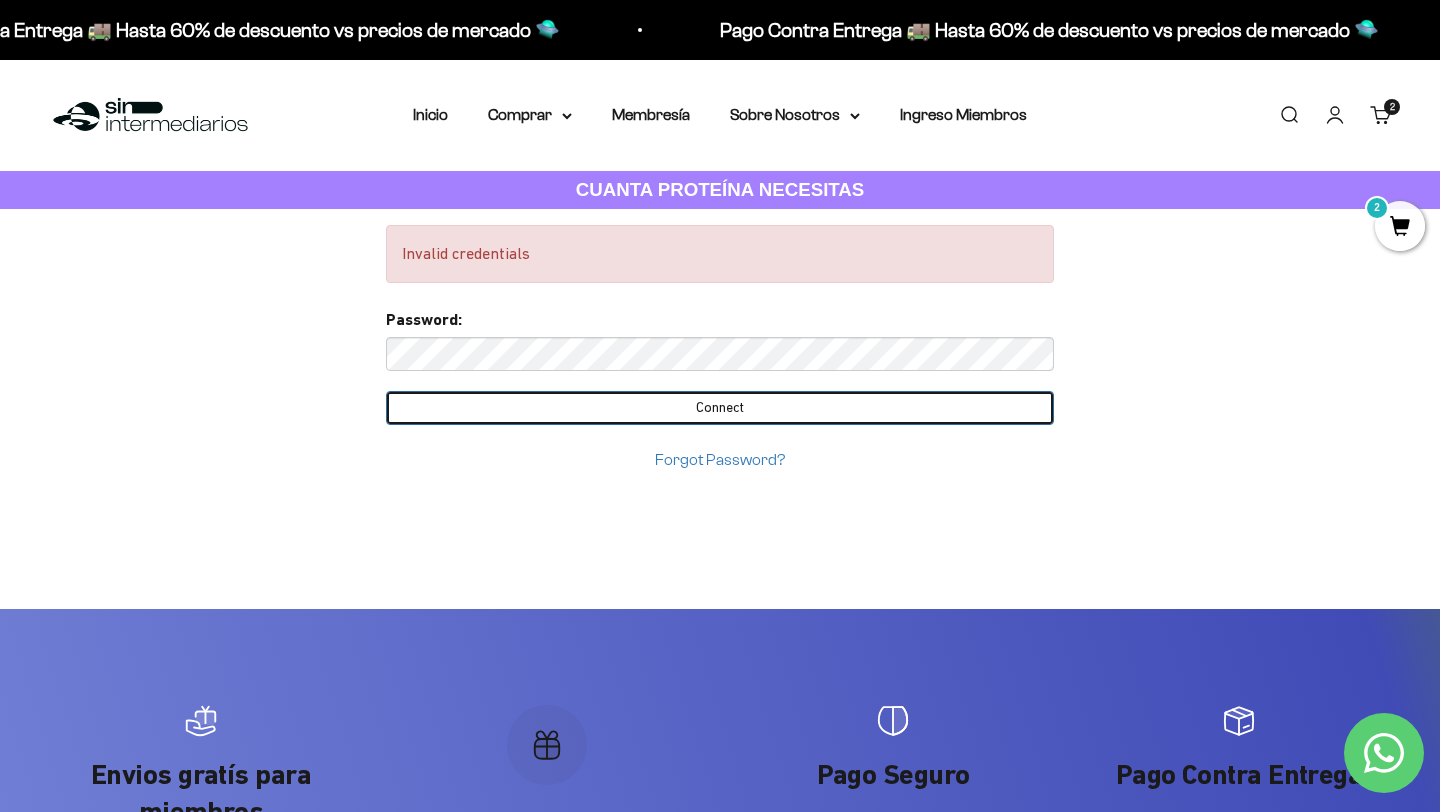 click on "Connect" at bounding box center (720, 408) 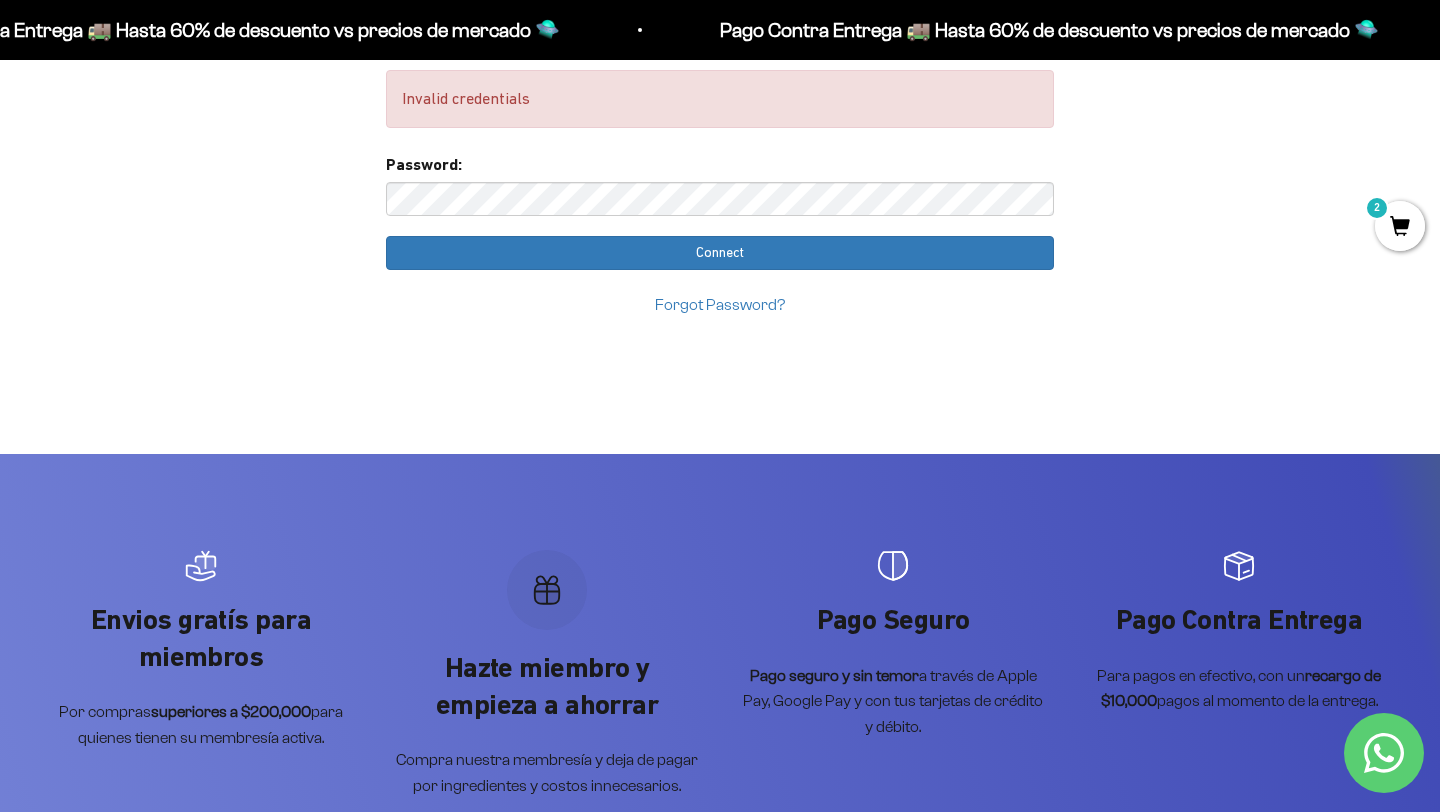 scroll, scrollTop: 0, scrollLeft: 0, axis: both 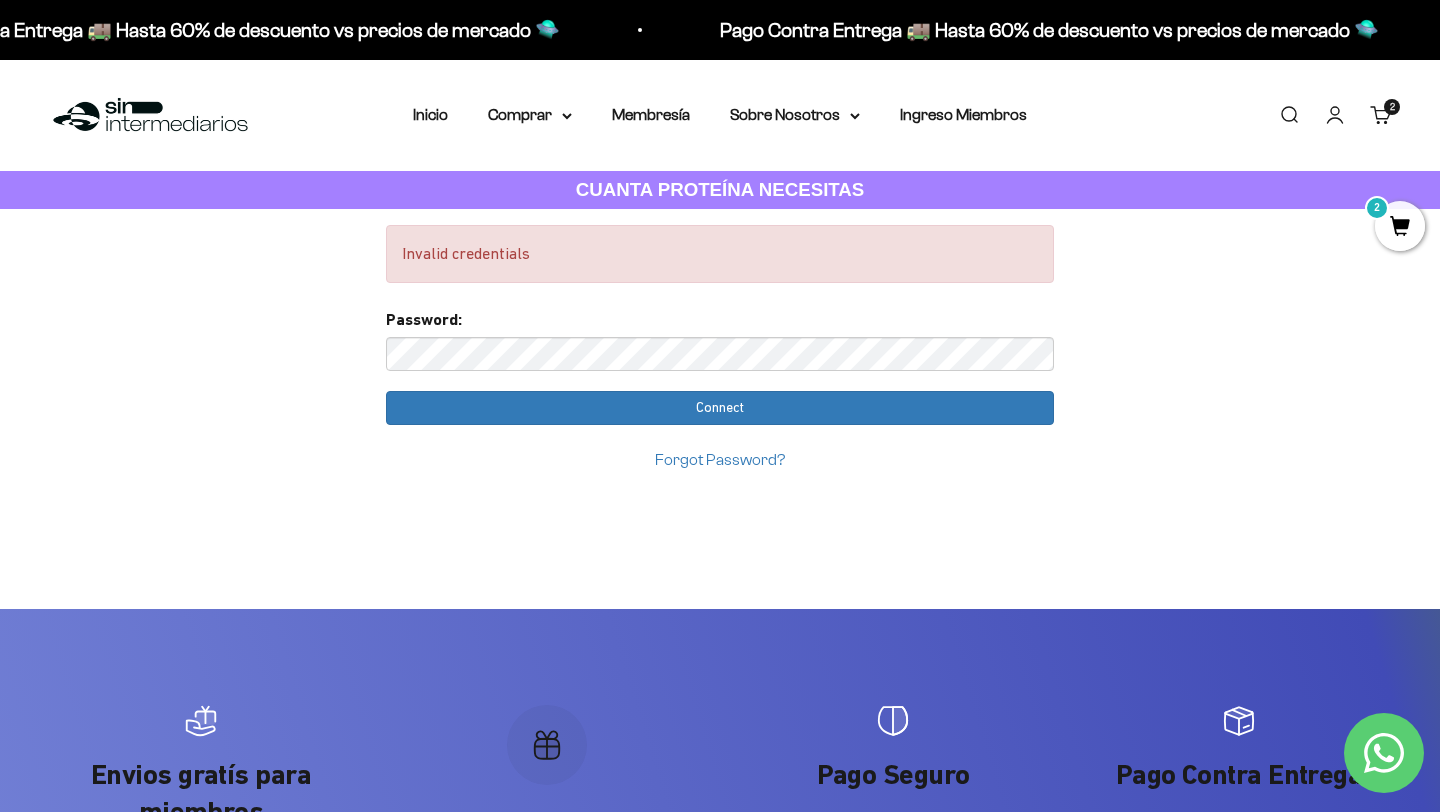click on "Invalid credentials" at bounding box center [720, 254] 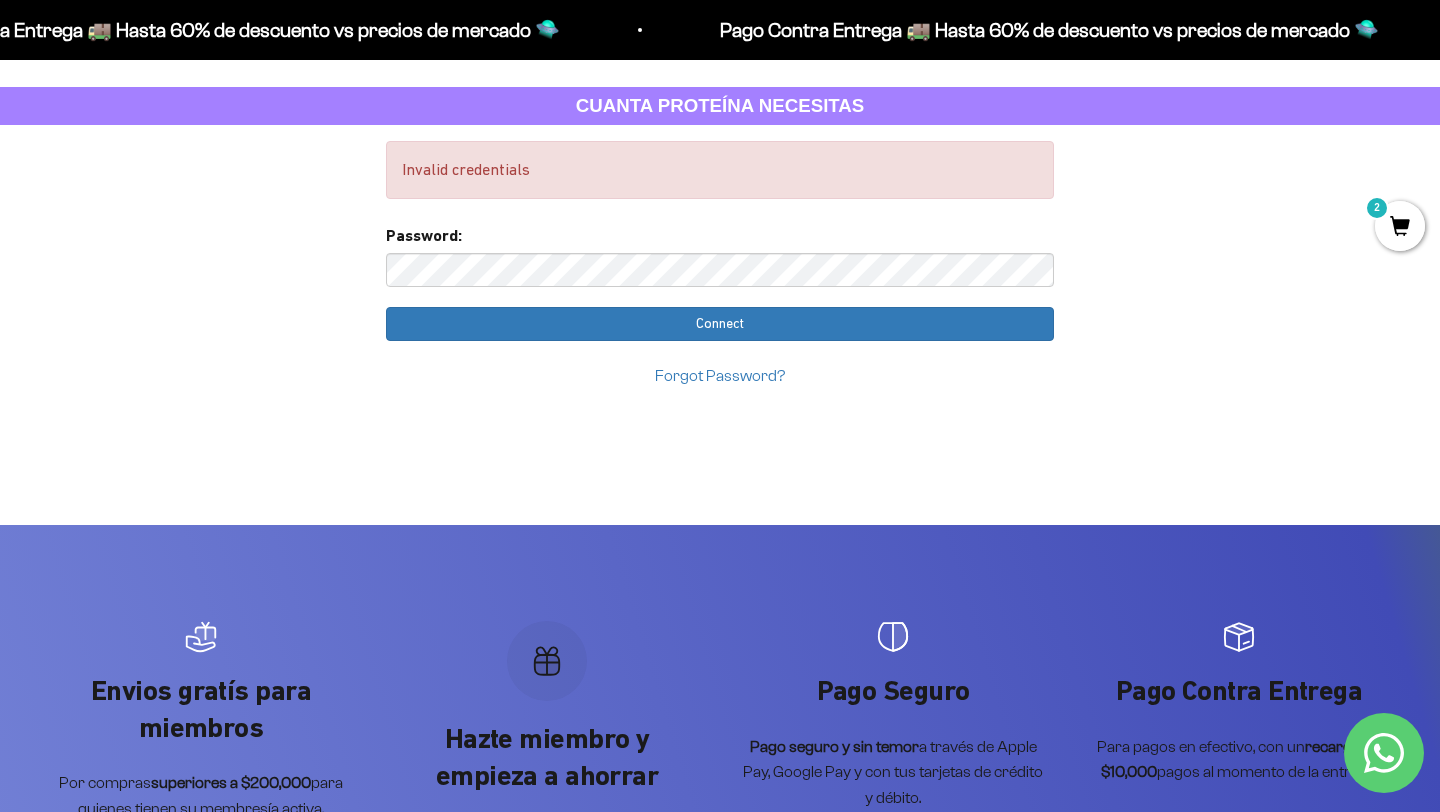 scroll, scrollTop: 0, scrollLeft: 0, axis: both 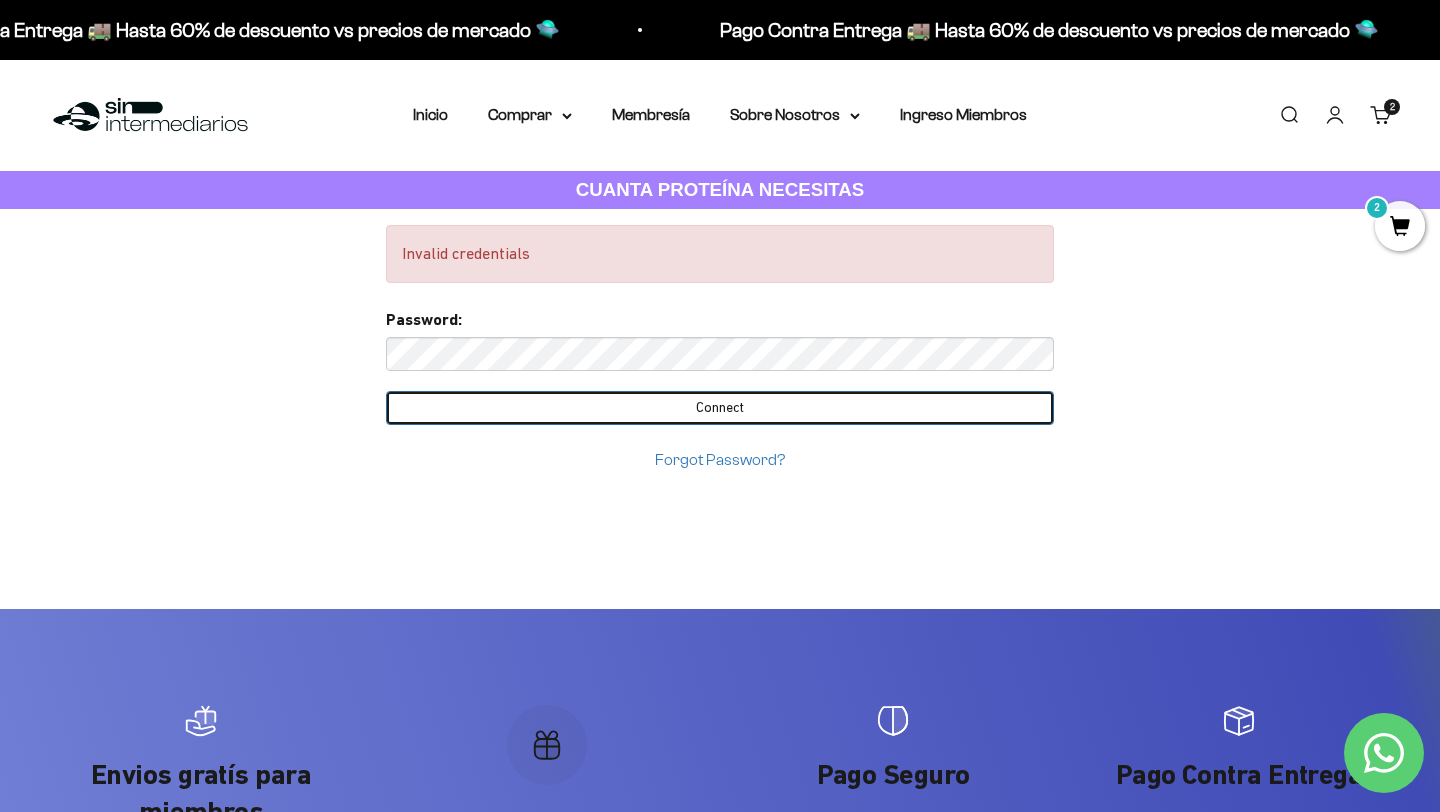 click on "Connect" at bounding box center (720, 408) 